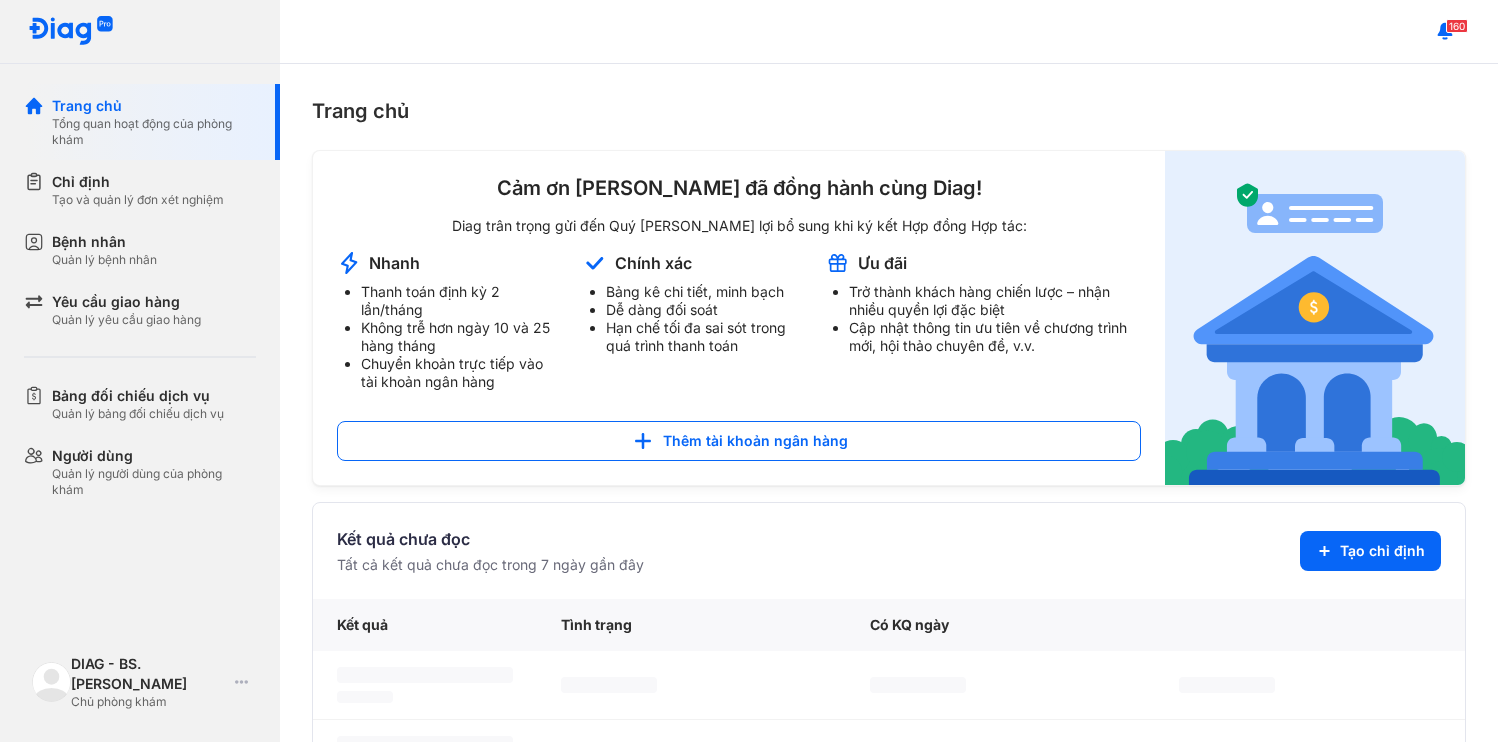 scroll, scrollTop: 0, scrollLeft: 0, axis: both 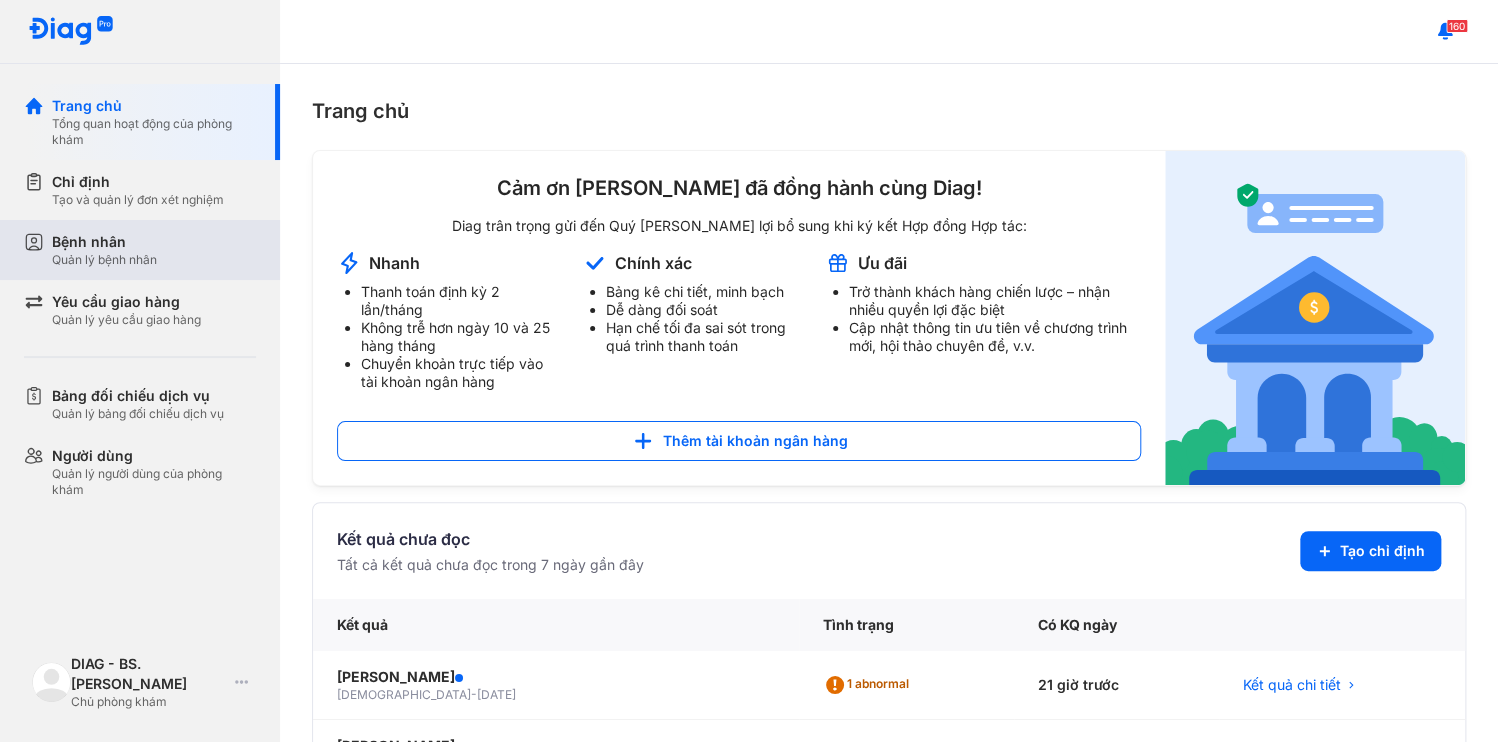 click on "Bệnh nhân Quản lý bệnh nhân" at bounding box center [154, 250] 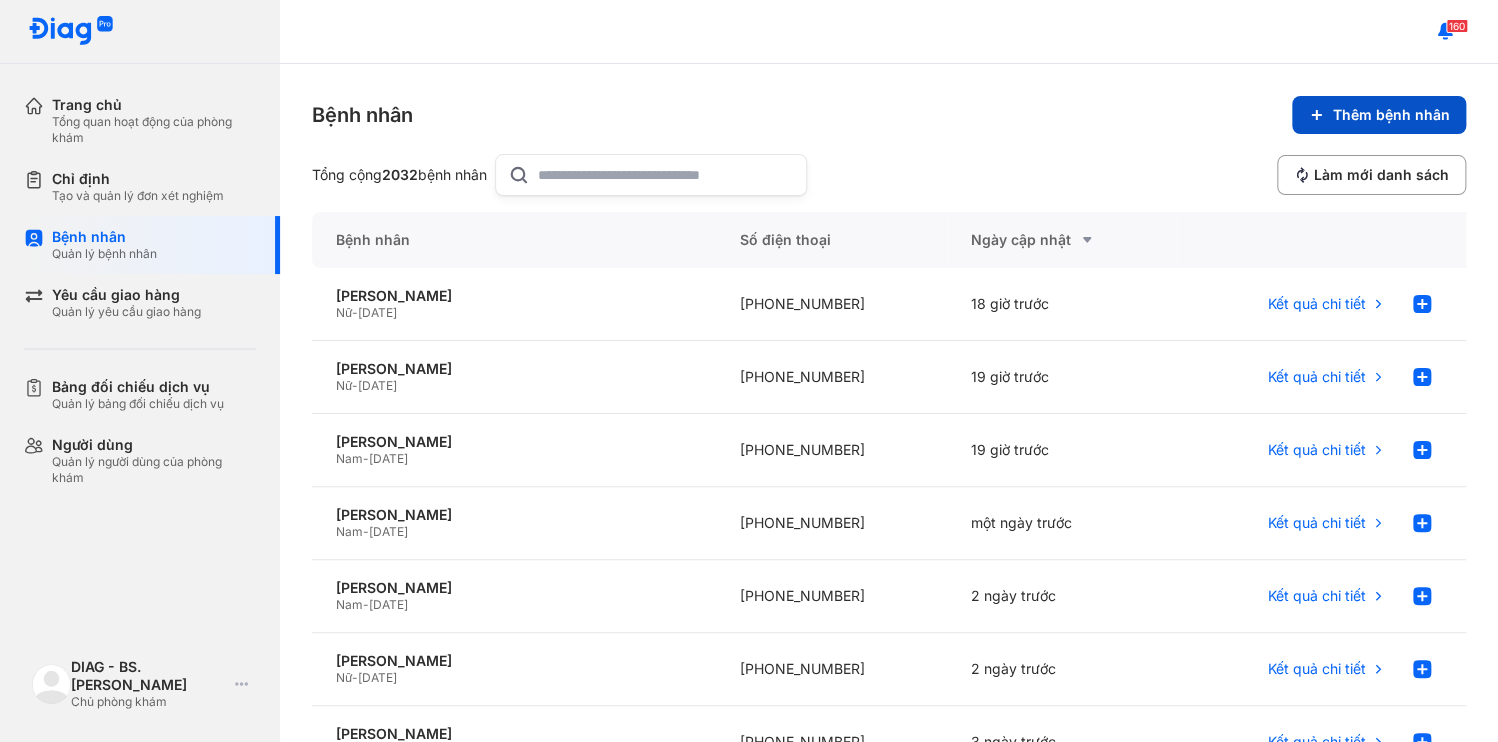 click on "Thêm bệnh nhân" 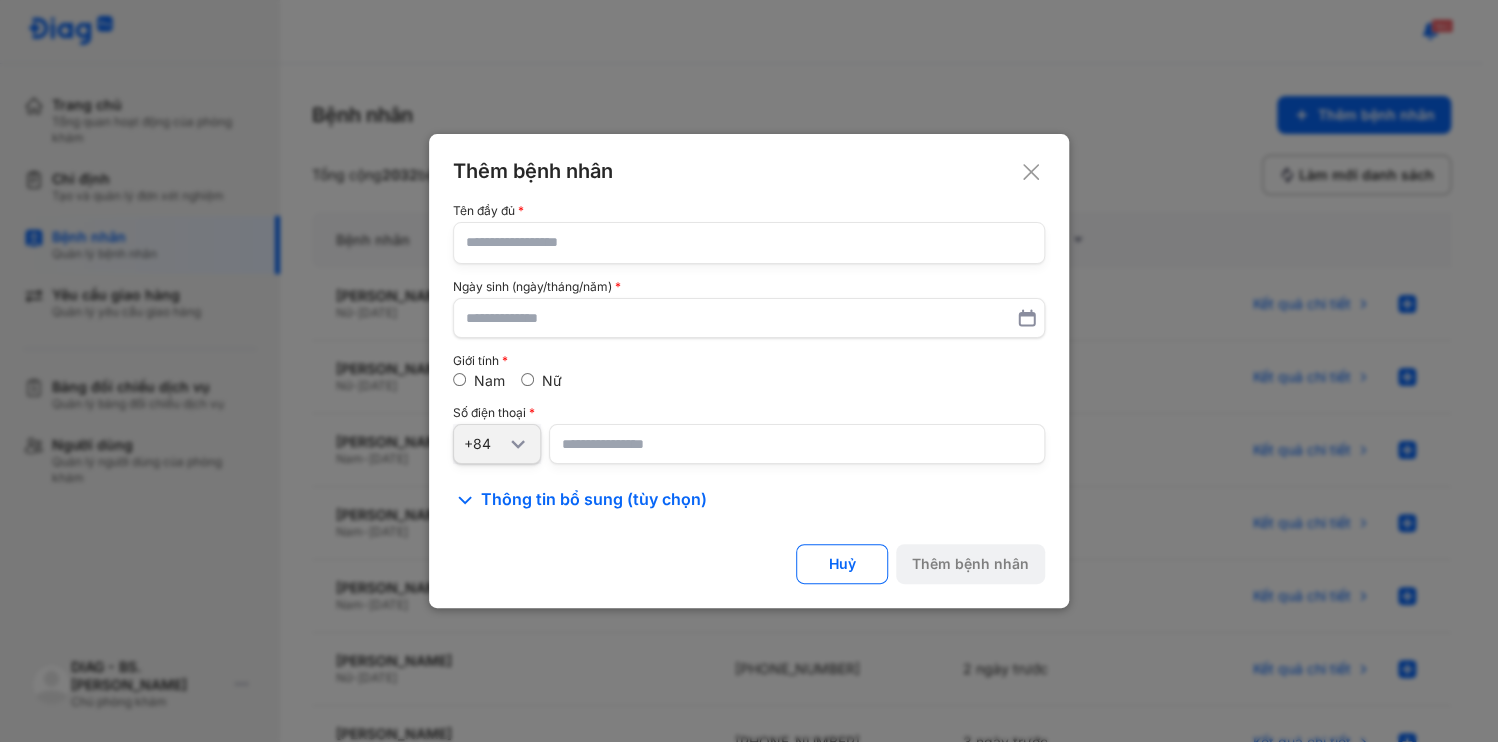click 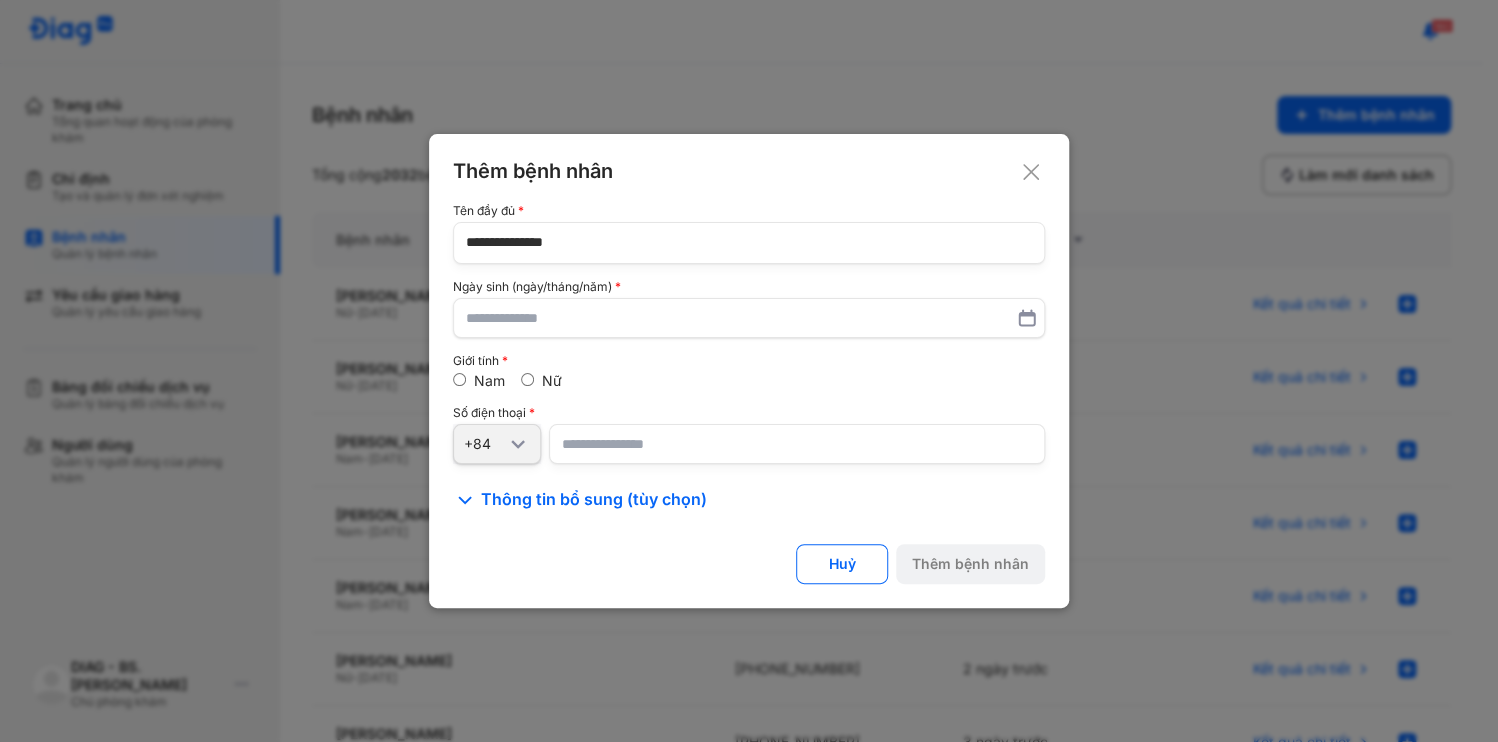 type on "**********" 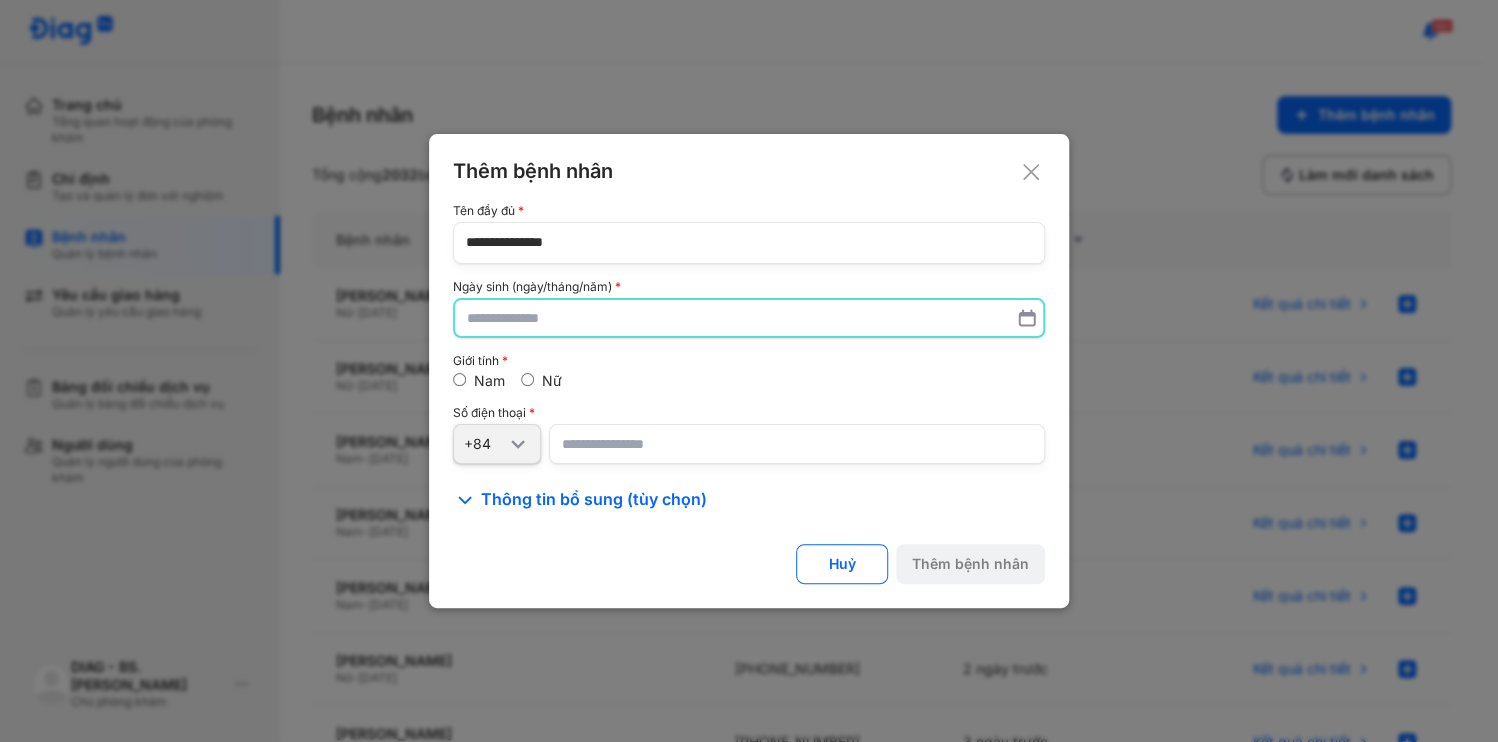 paste on "**********" 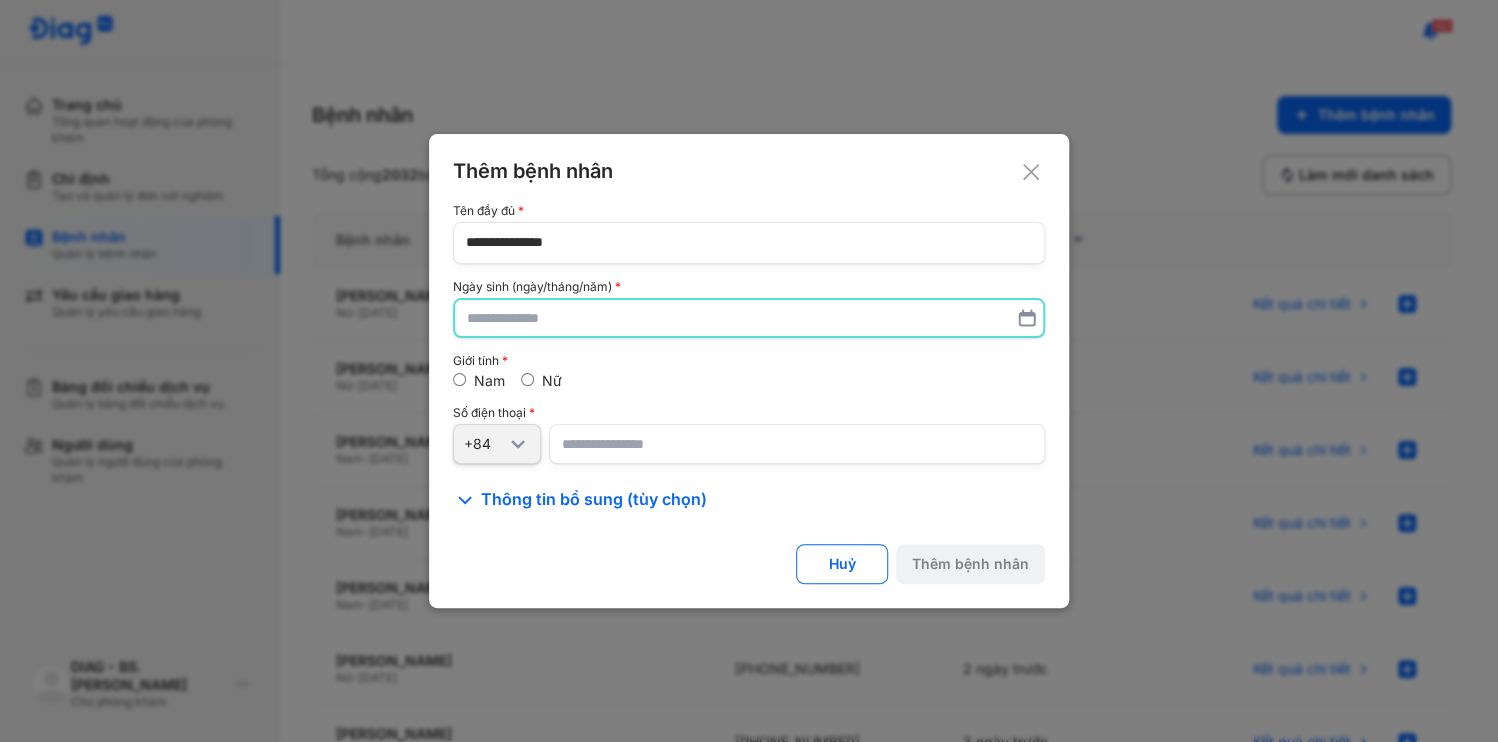 click at bounding box center (749, 318) 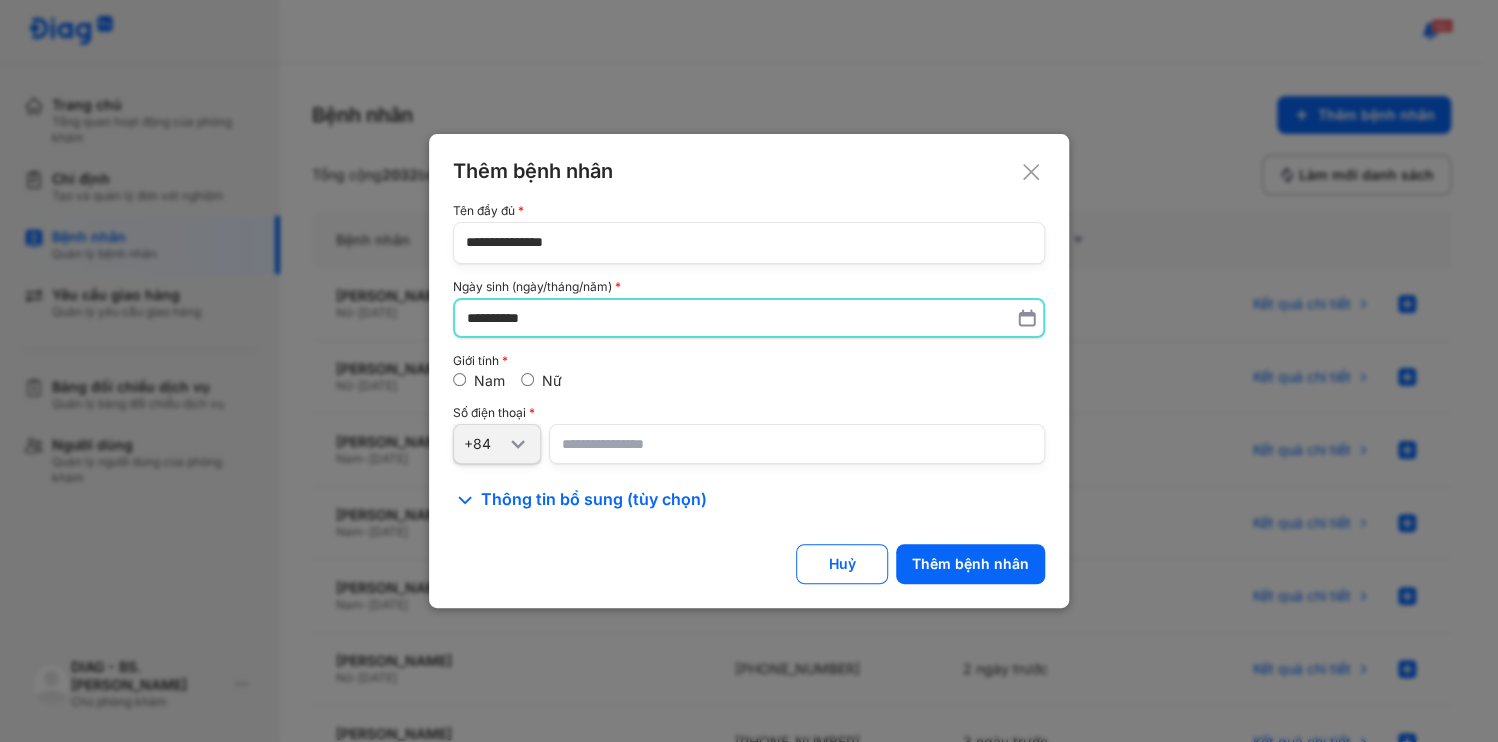 type on "**********" 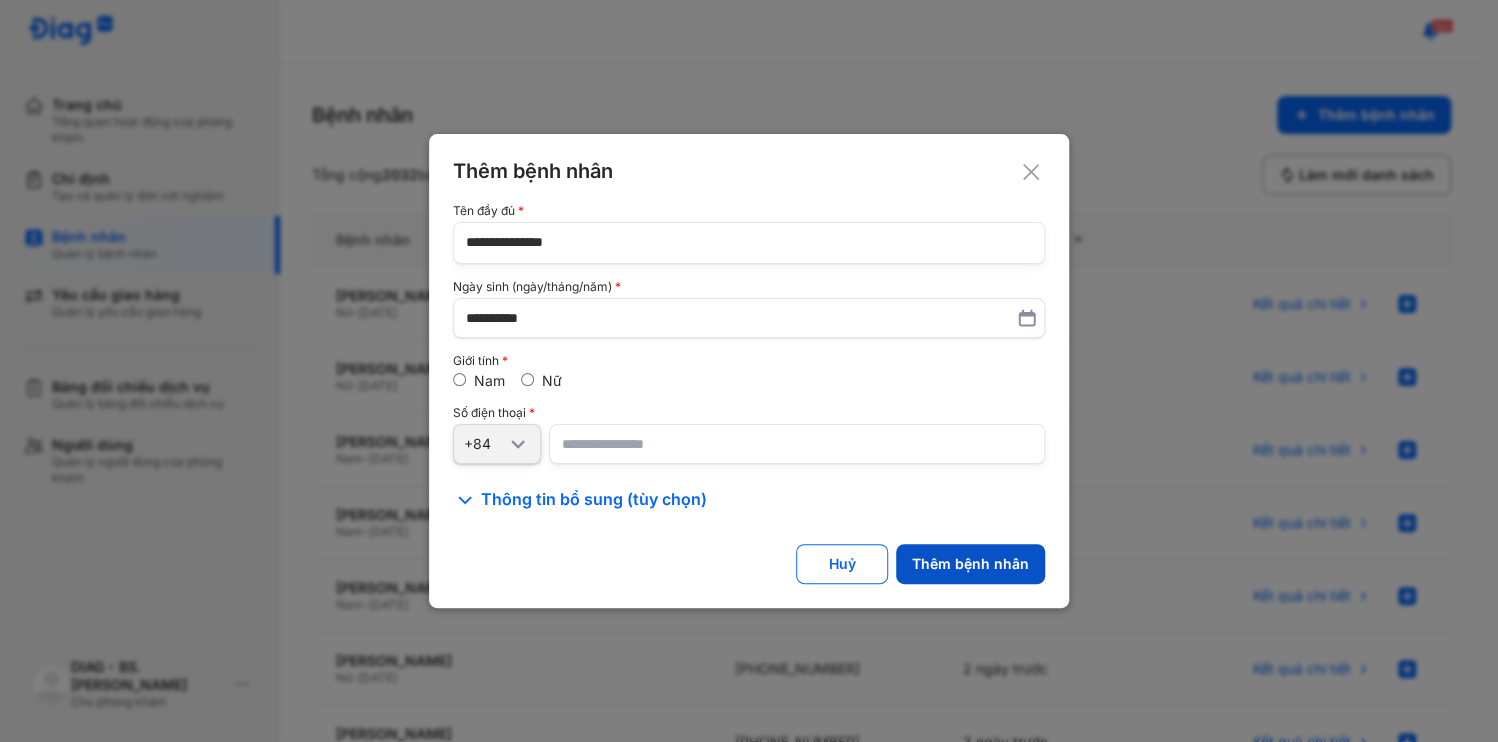 click on "Thêm bệnh nhân" at bounding box center (970, 564) 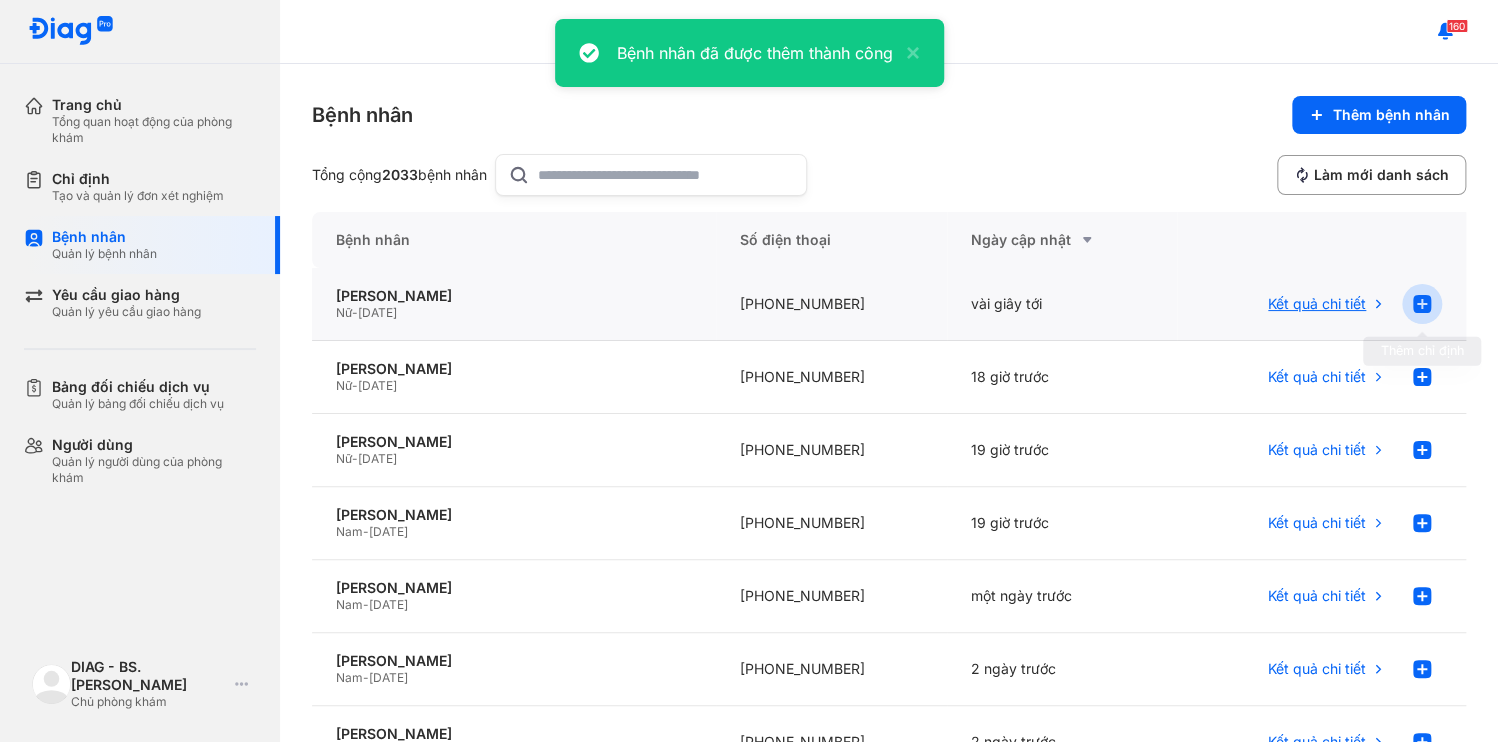 click 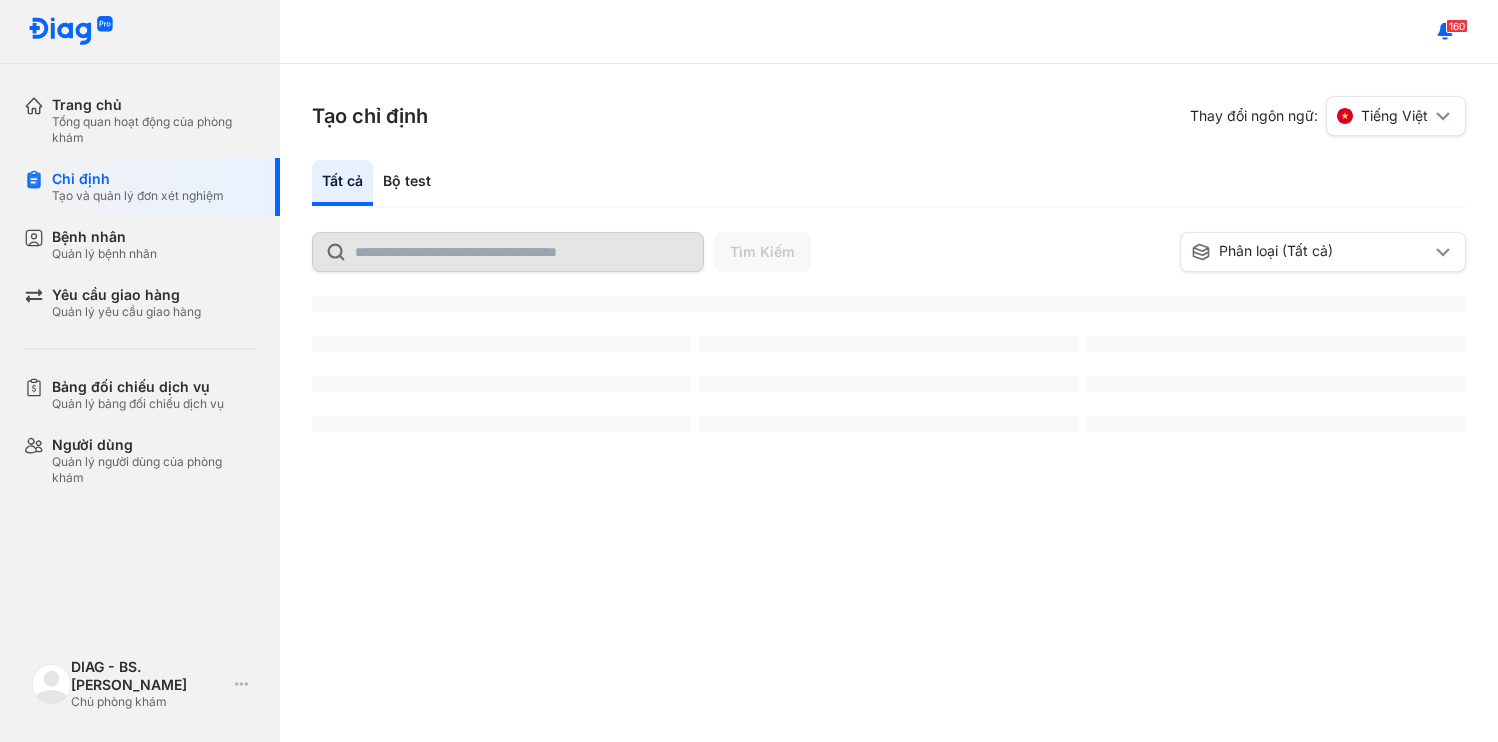 scroll, scrollTop: 0, scrollLeft: 0, axis: both 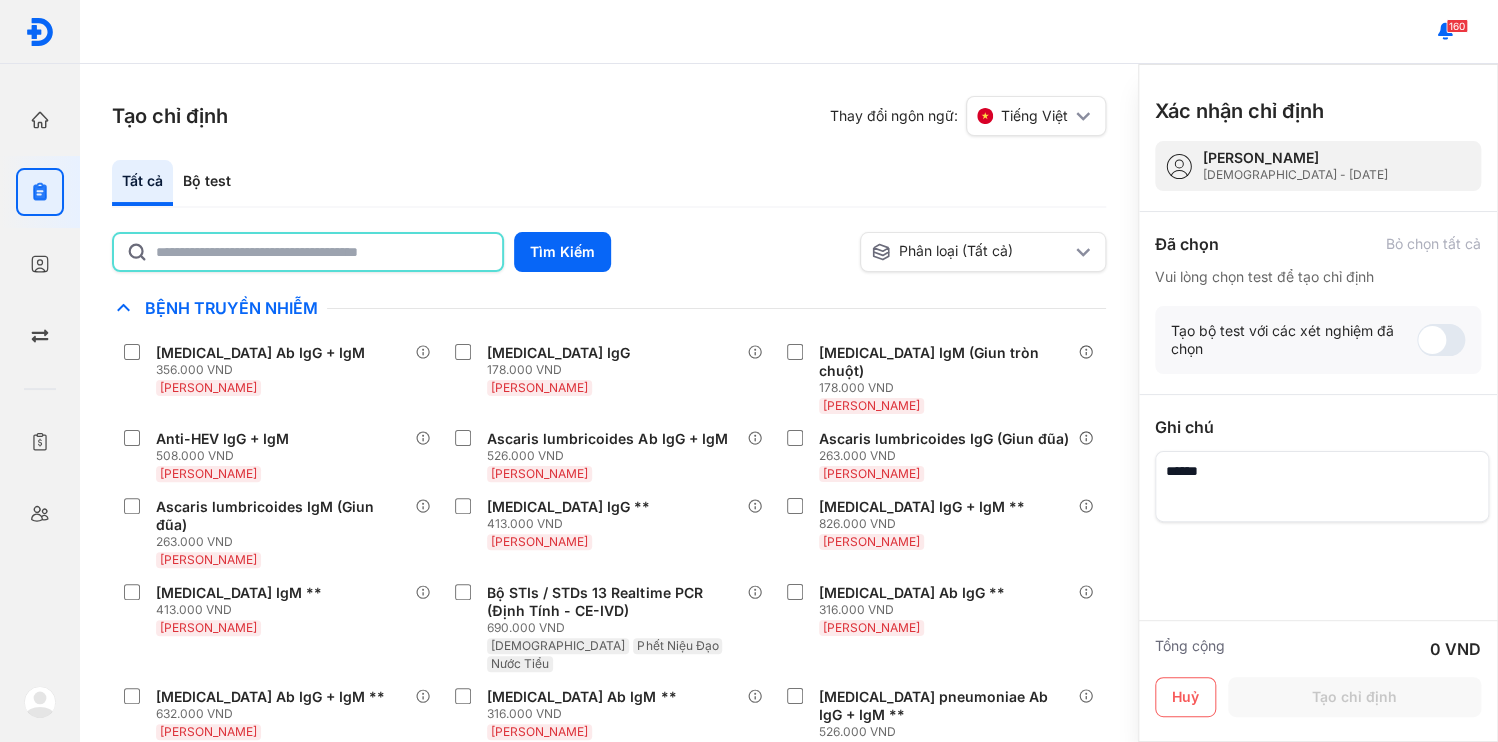 click 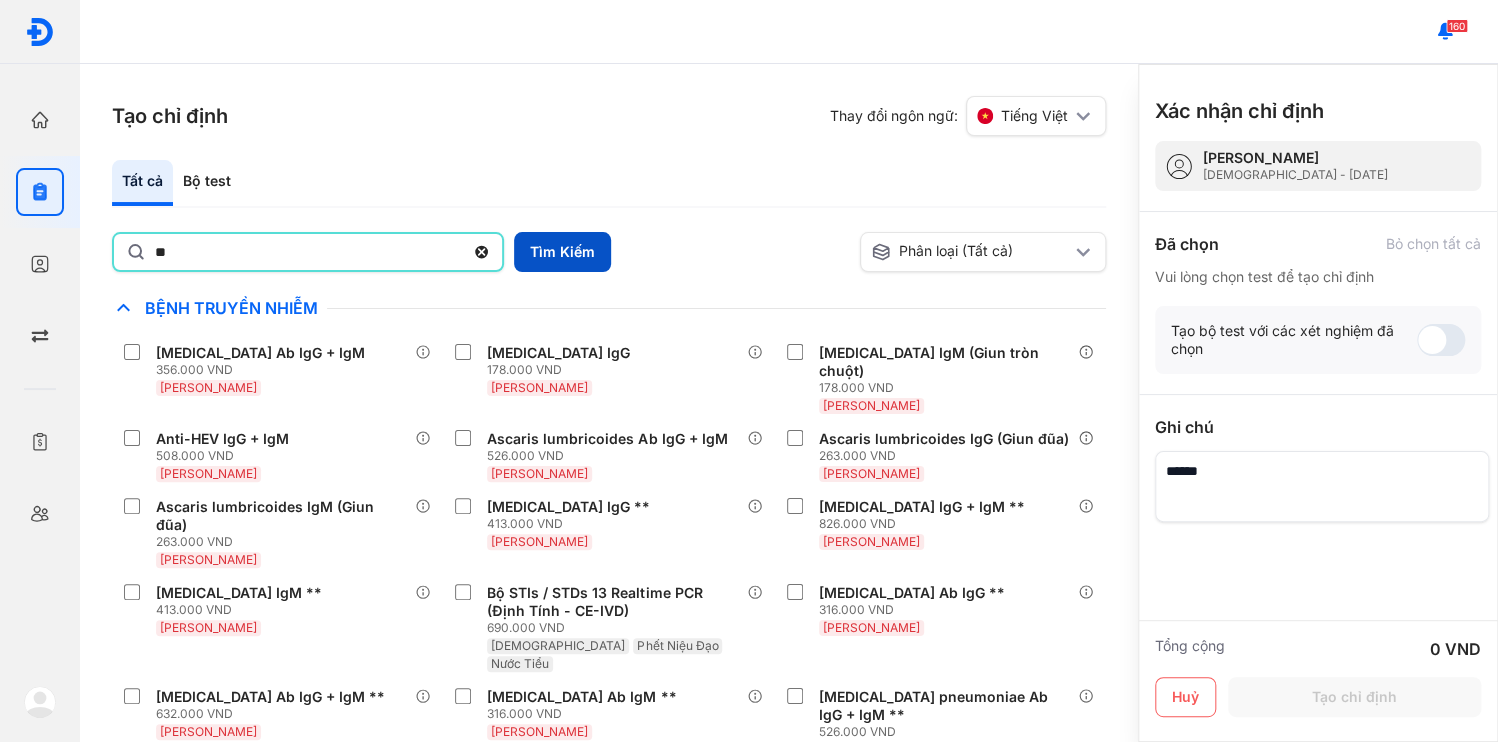 type on "**" 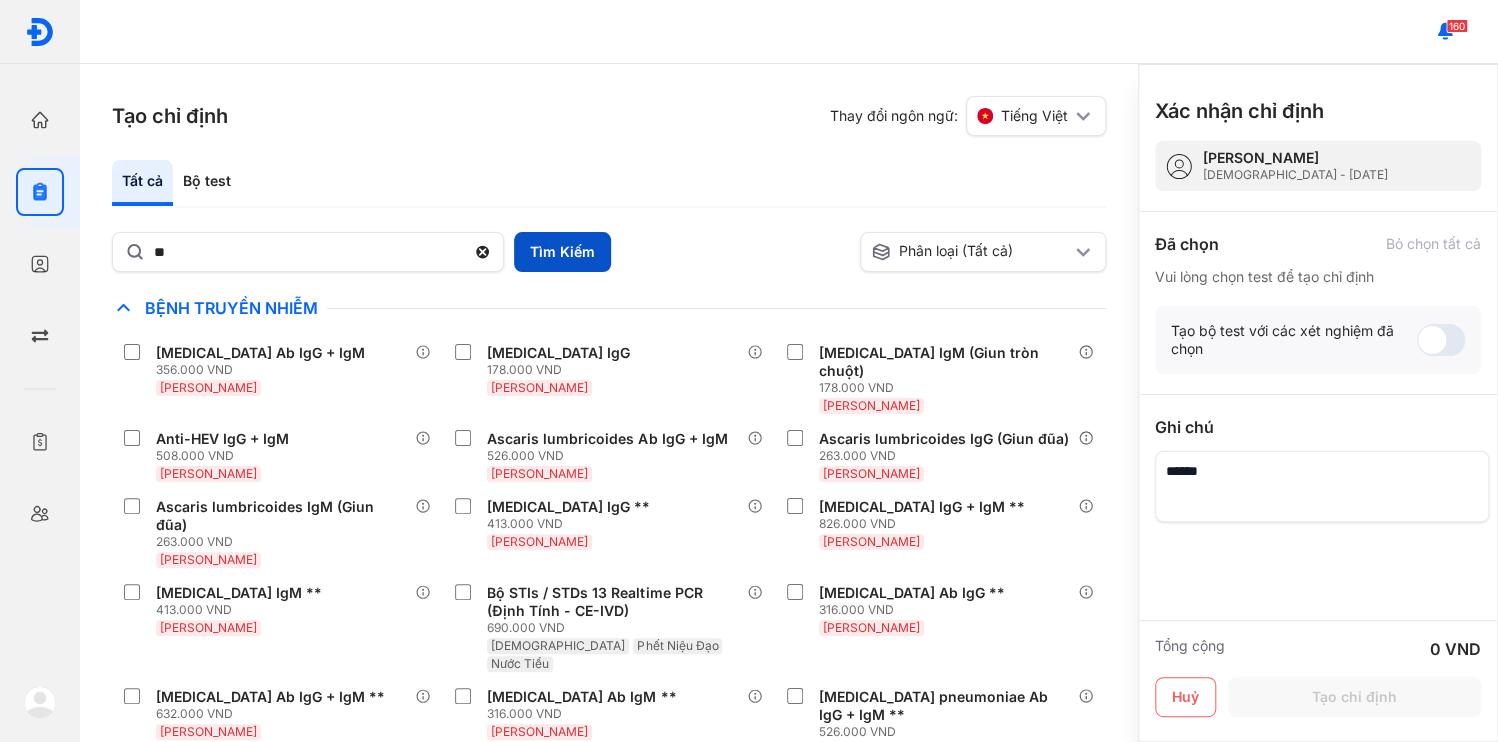 click on "Tìm Kiếm" at bounding box center [562, 252] 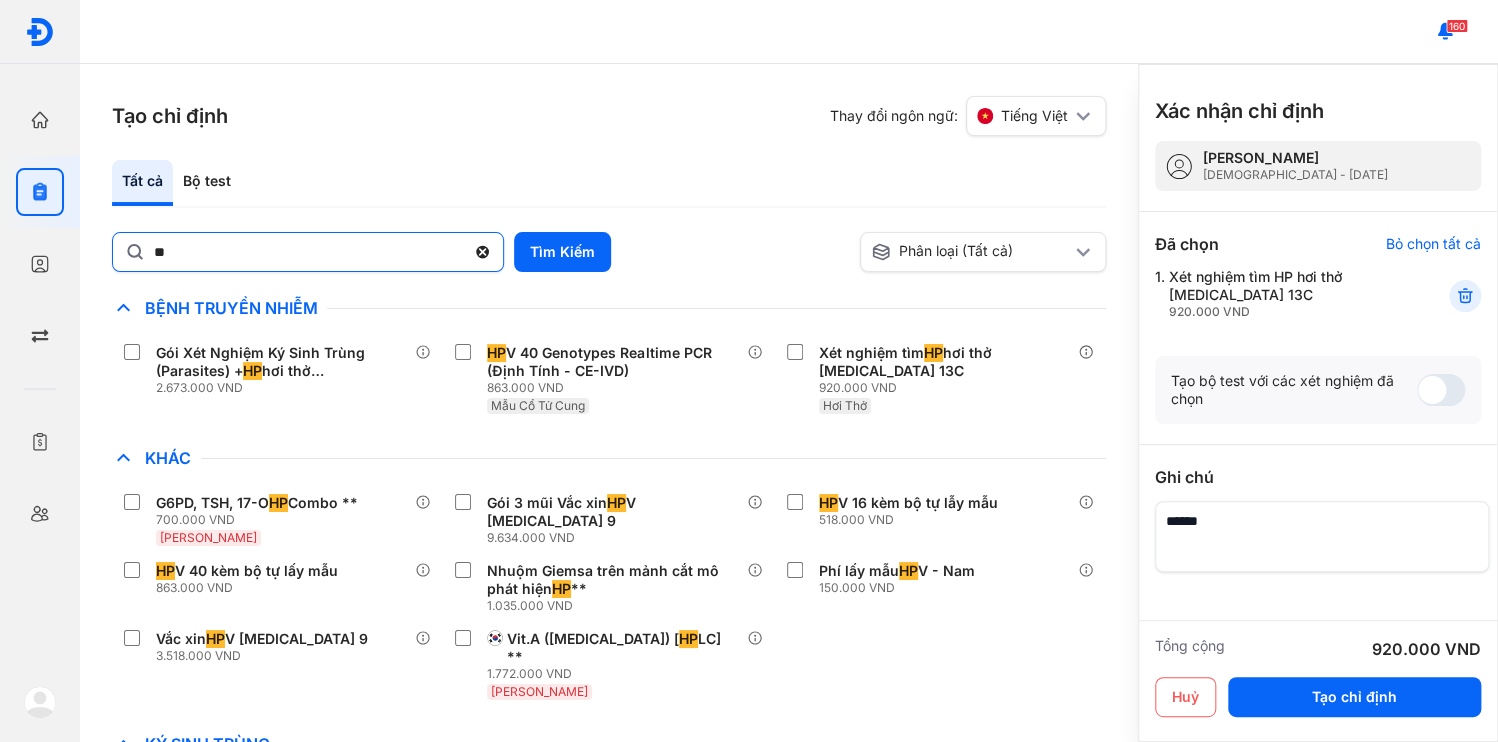 click 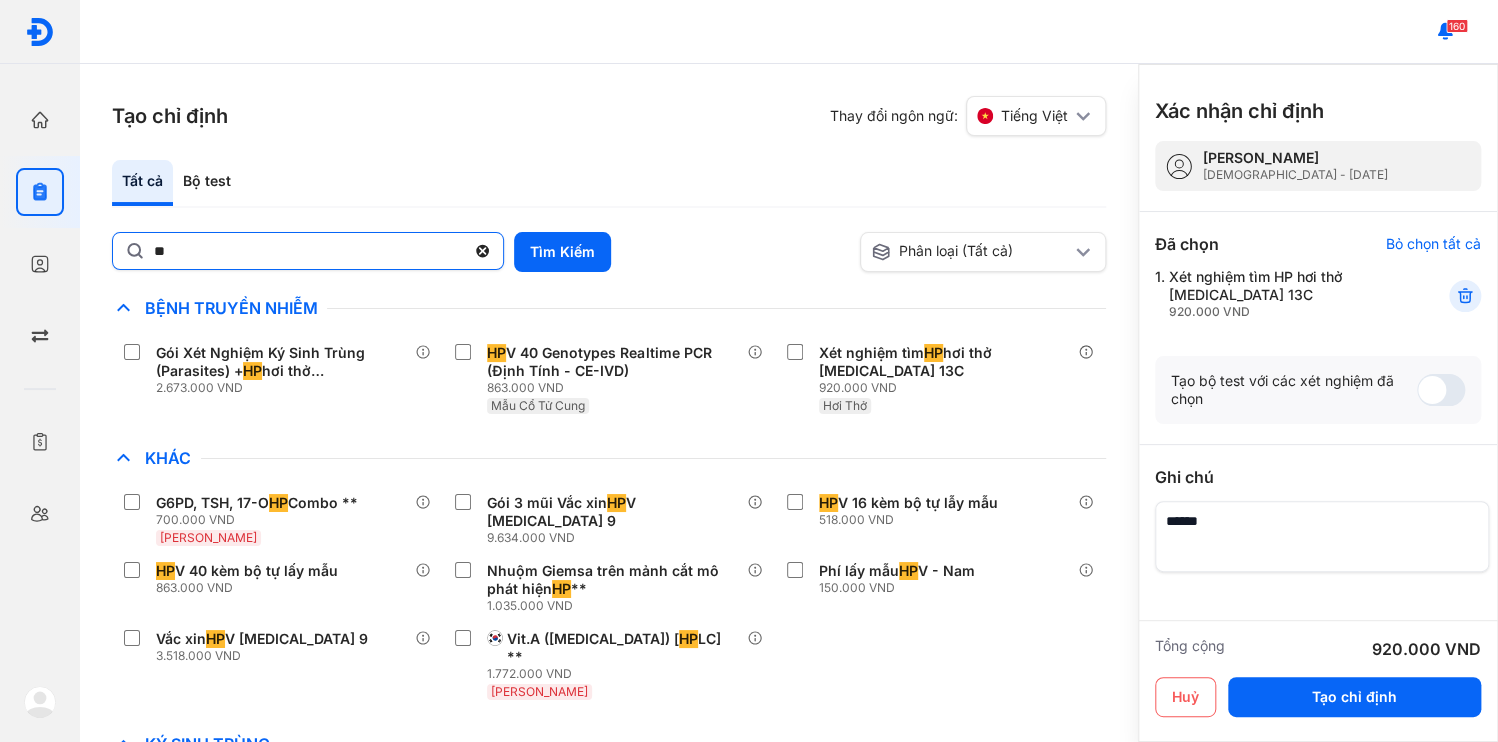 click on "**" 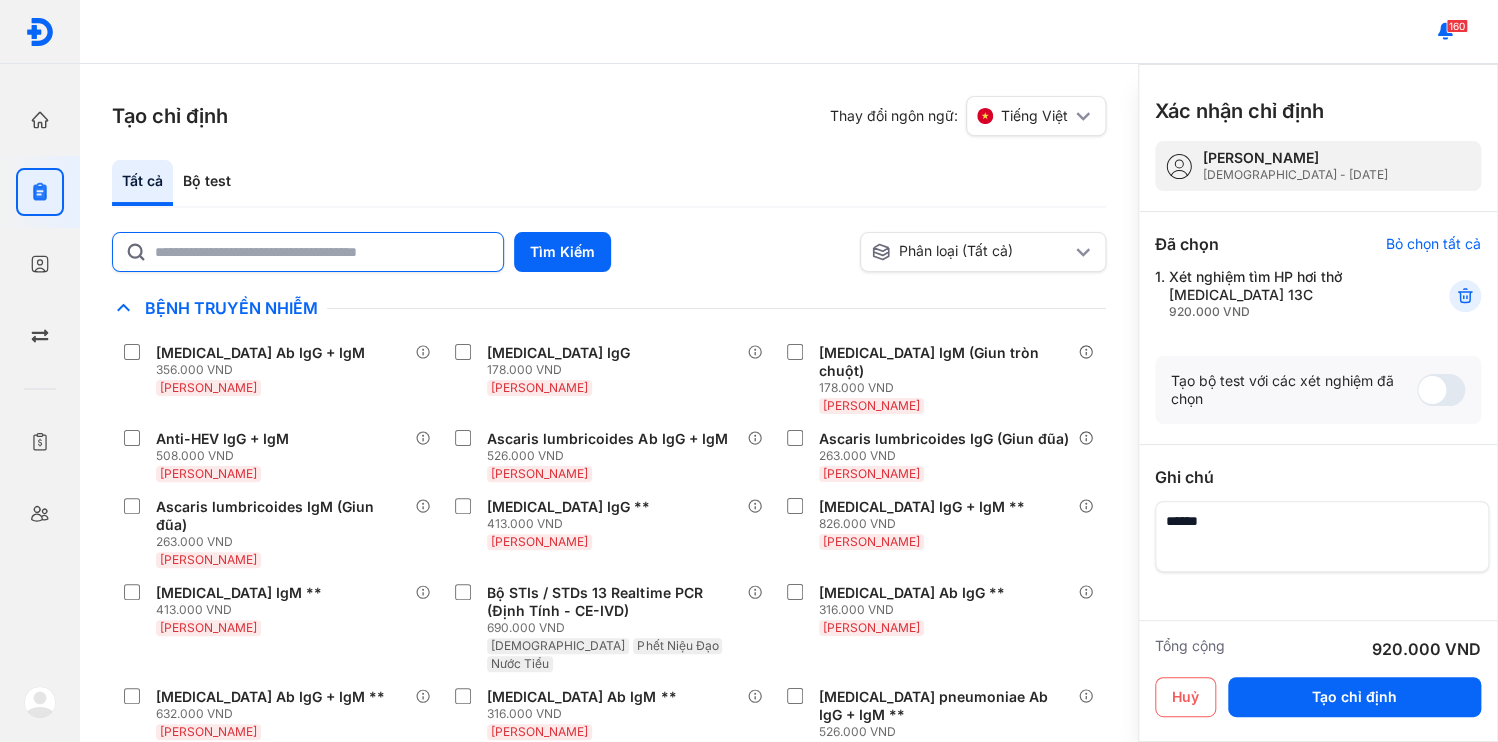 click at bounding box center (1322, 536) 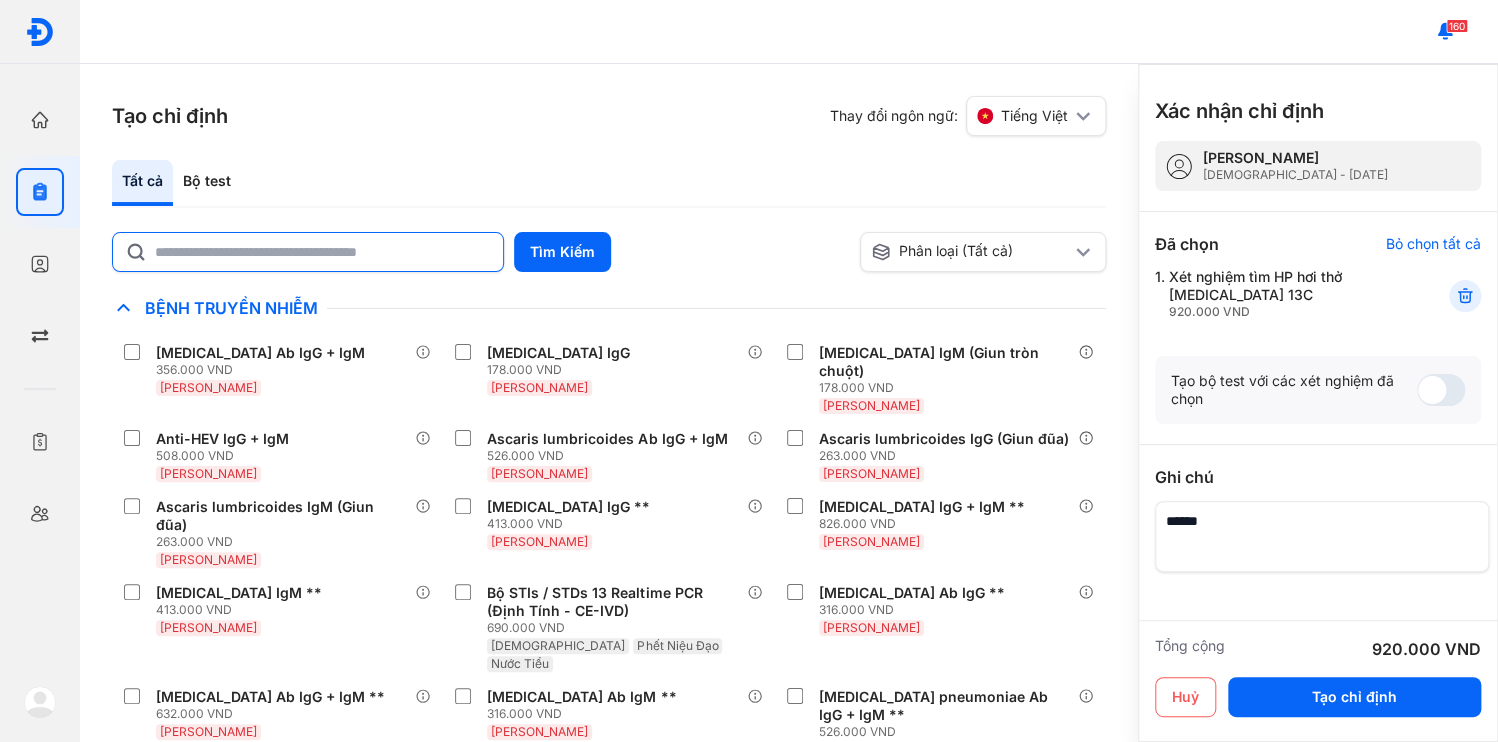 click at bounding box center (1318, 692) 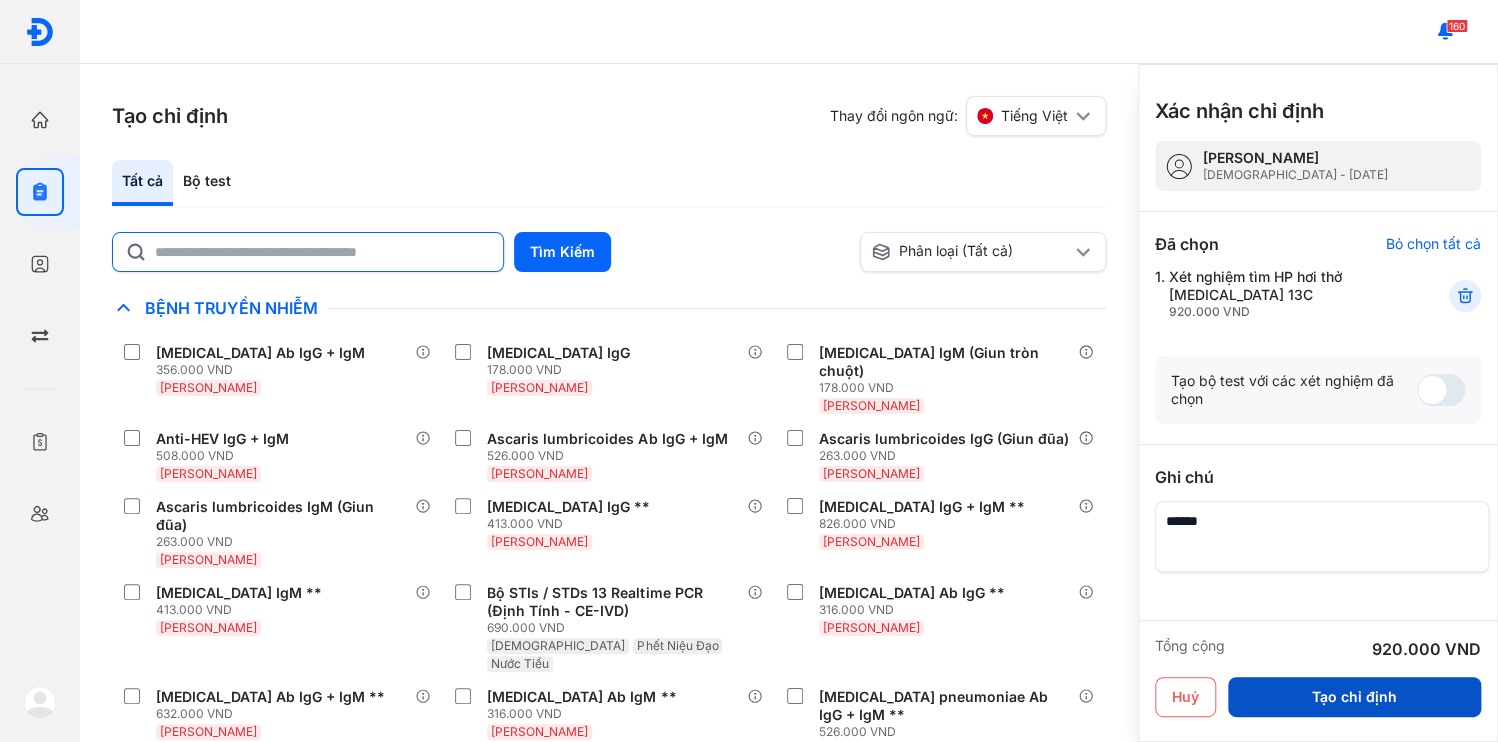 click on "Tạo chỉ định" at bounding box center [1354, 697] 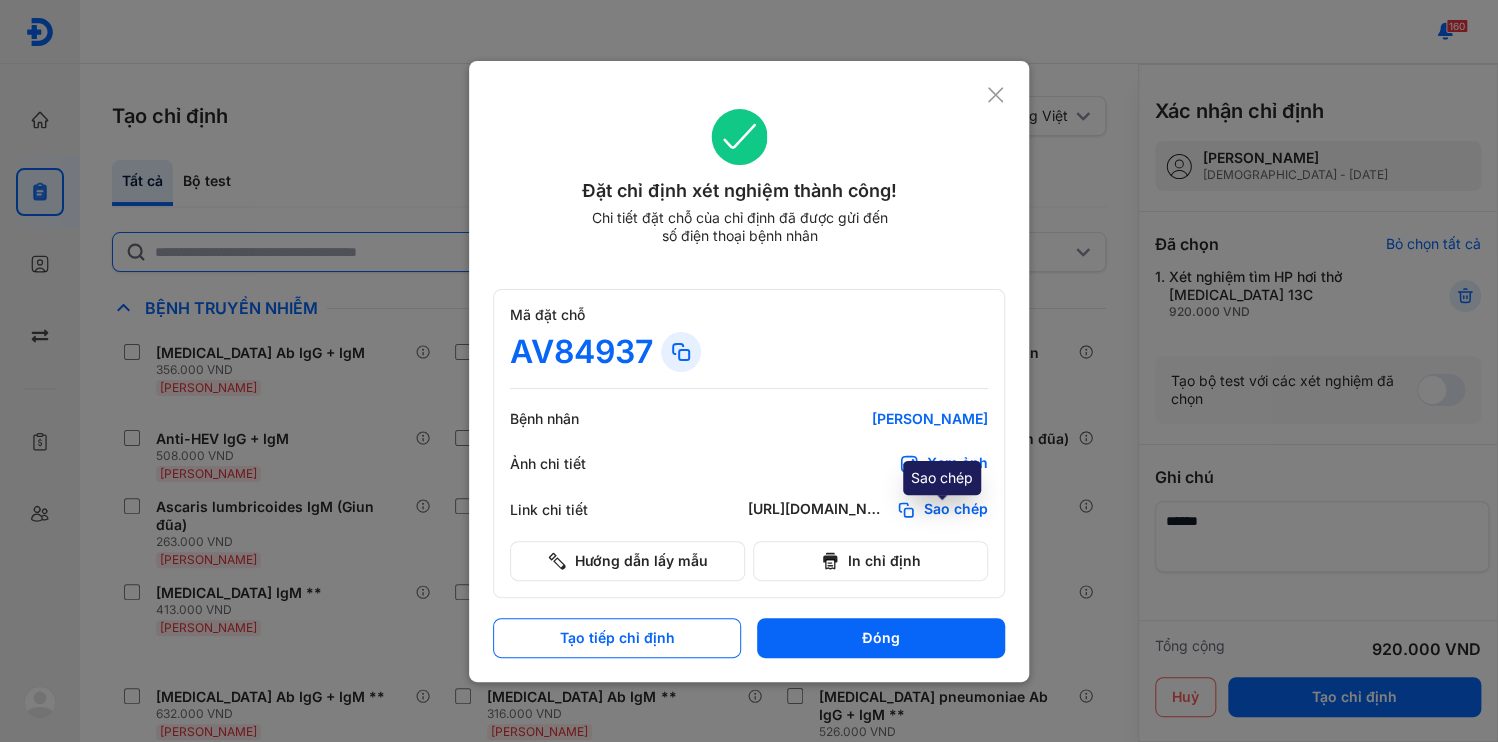 click on "Sao chép" 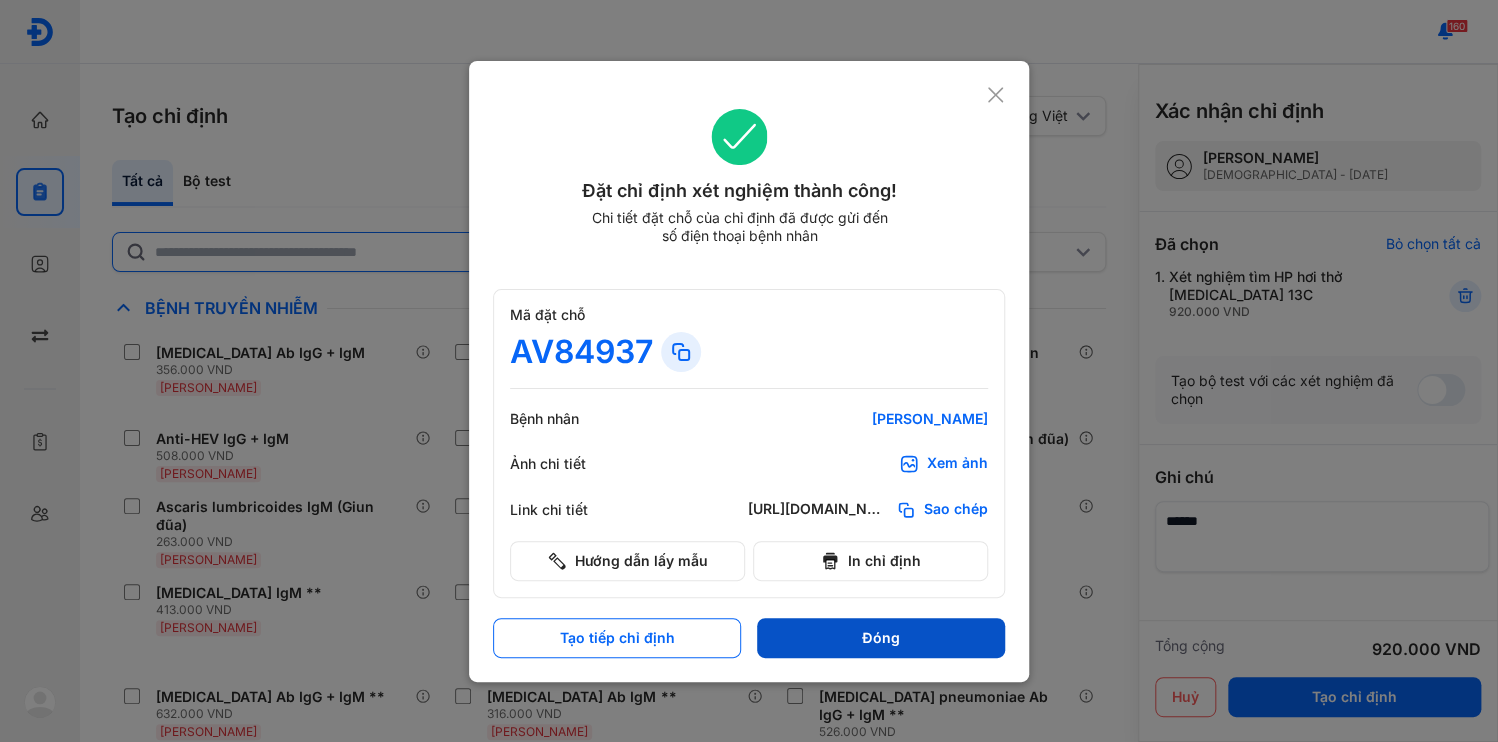 click on "Đóng" at bounding box center (881, 638) 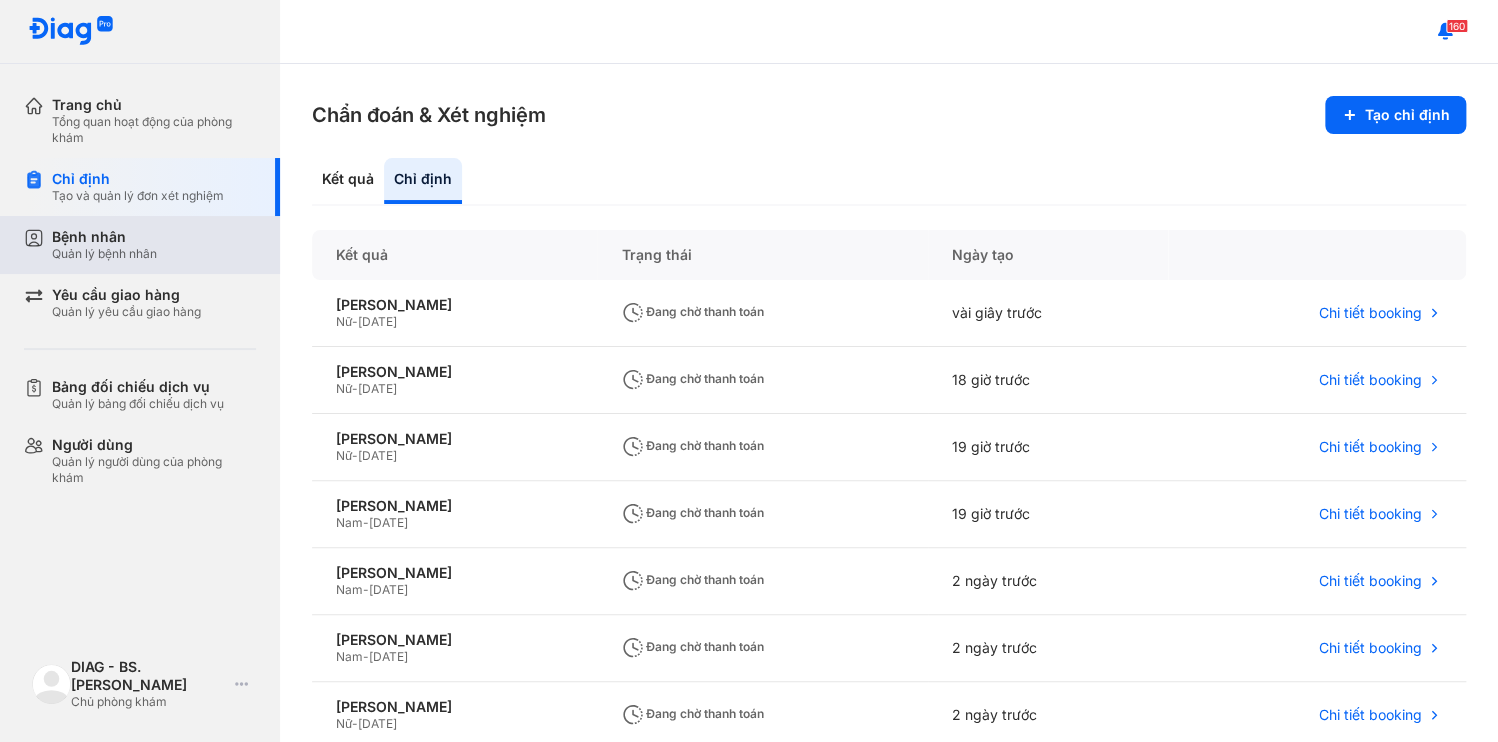 click on "Bệnh nhân" at bounding box center [104, 237] 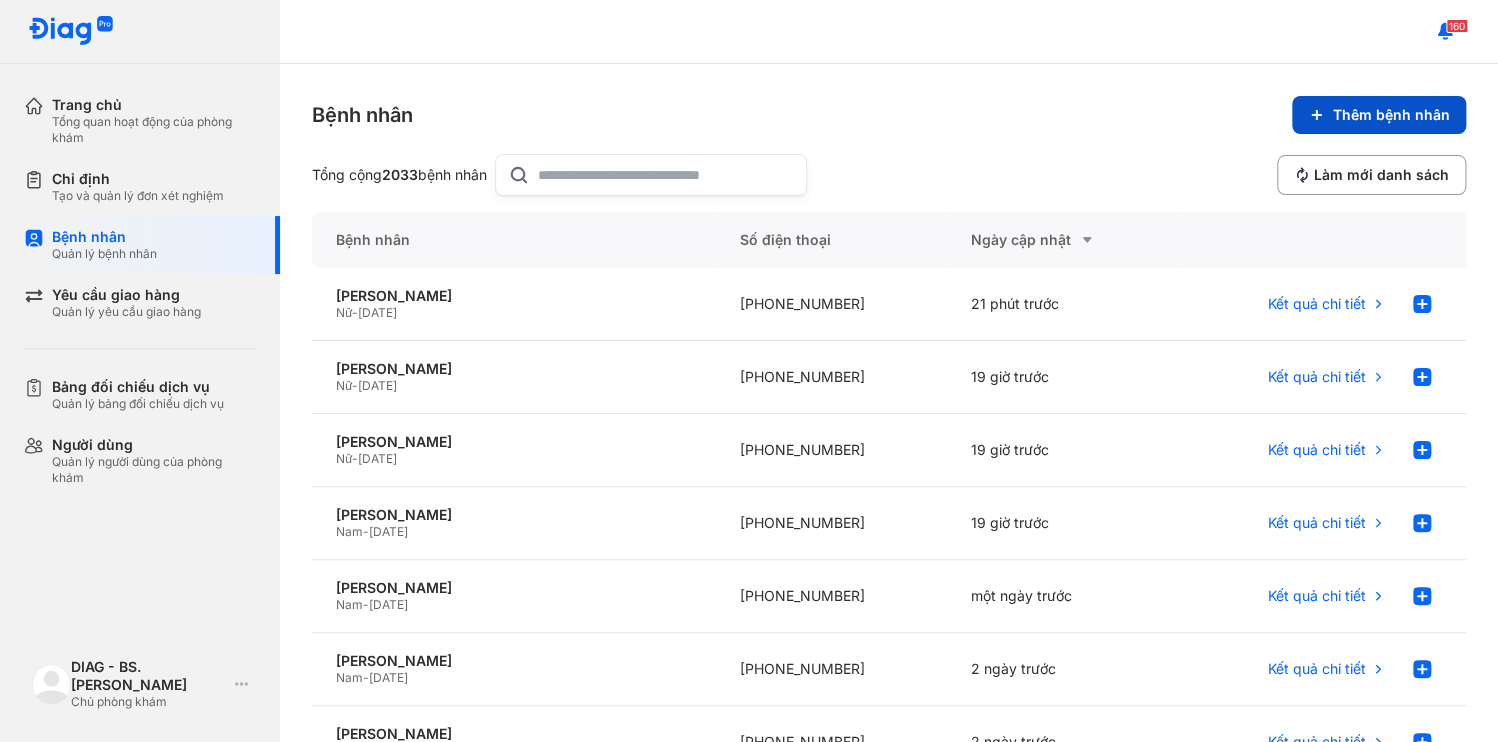 click on "Thêm bệnh nhân" 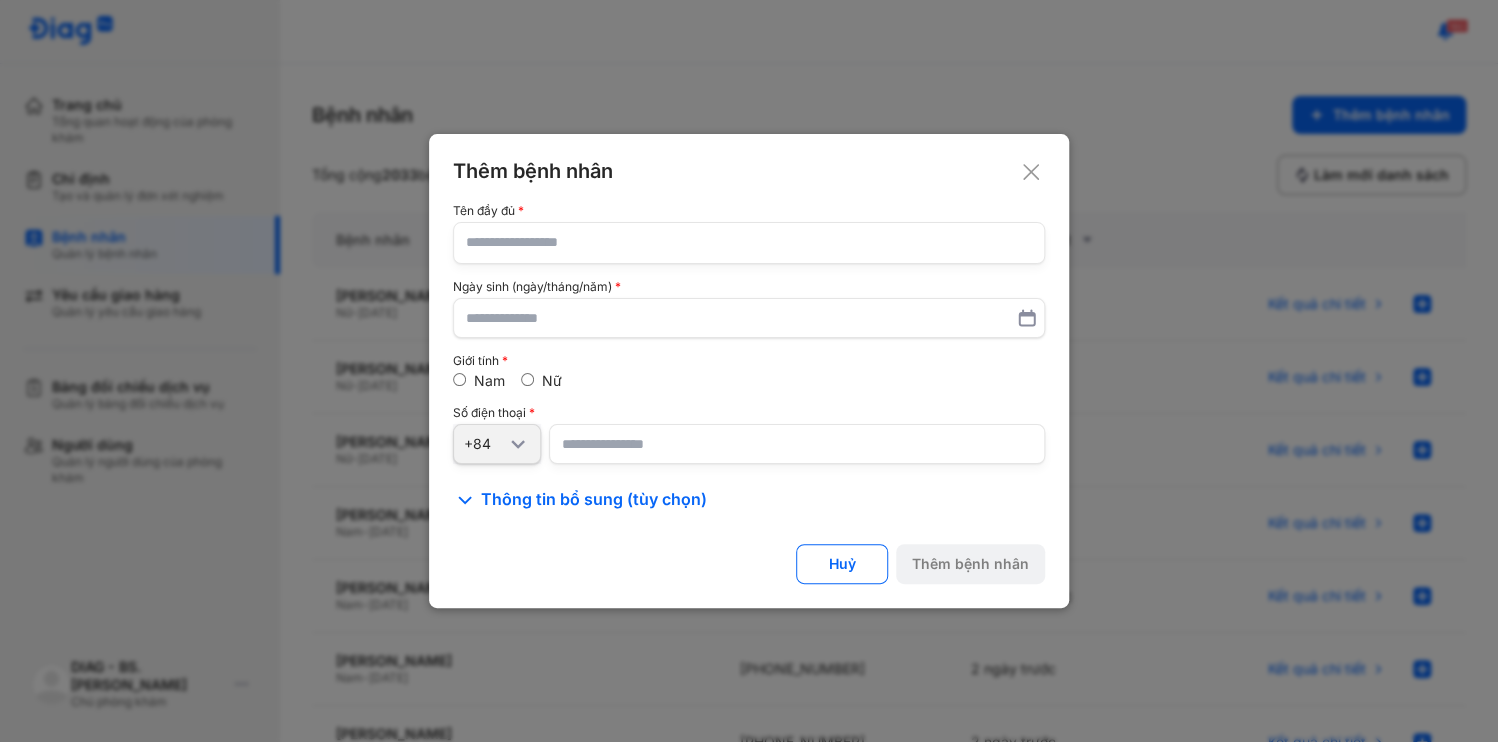 click 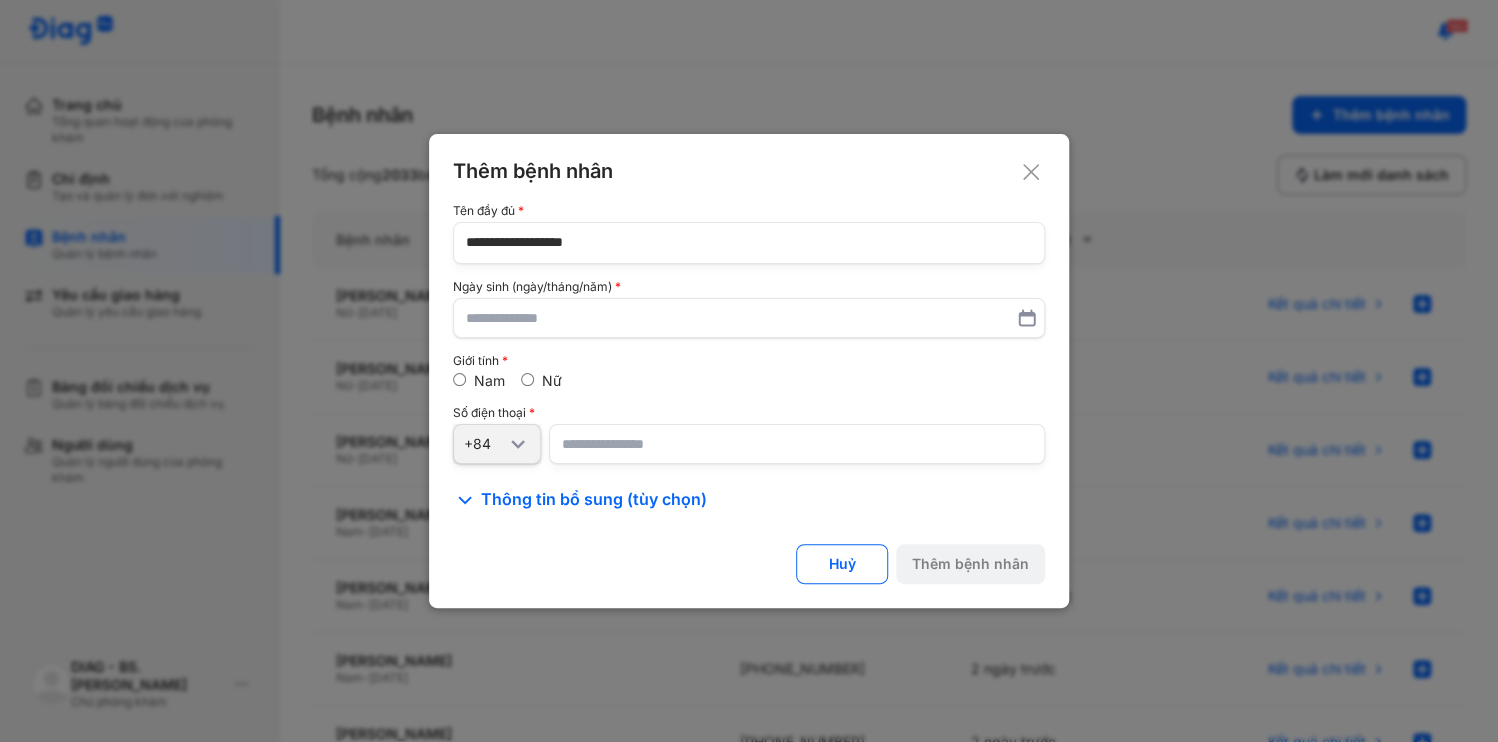 type on "**********" 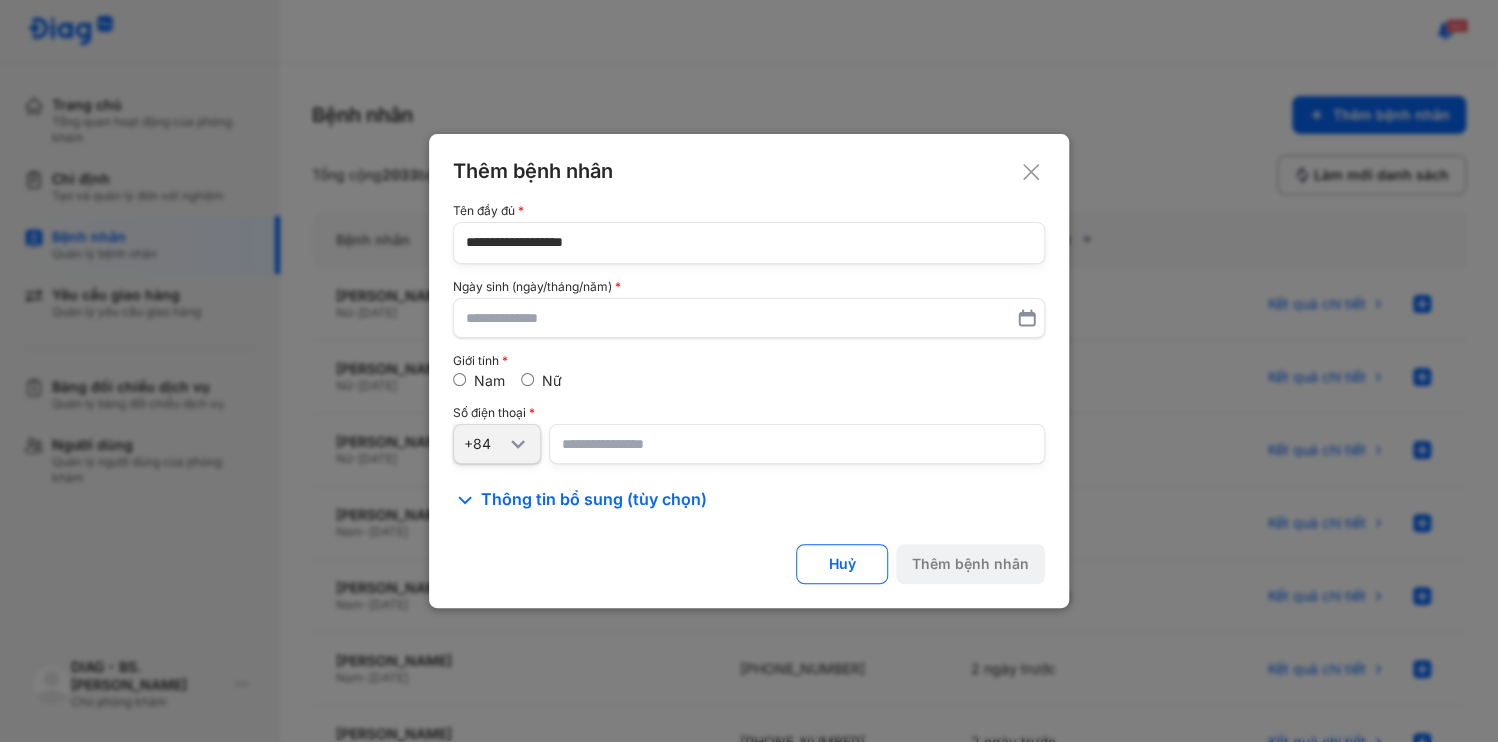 click at bounding box center [797, 444] 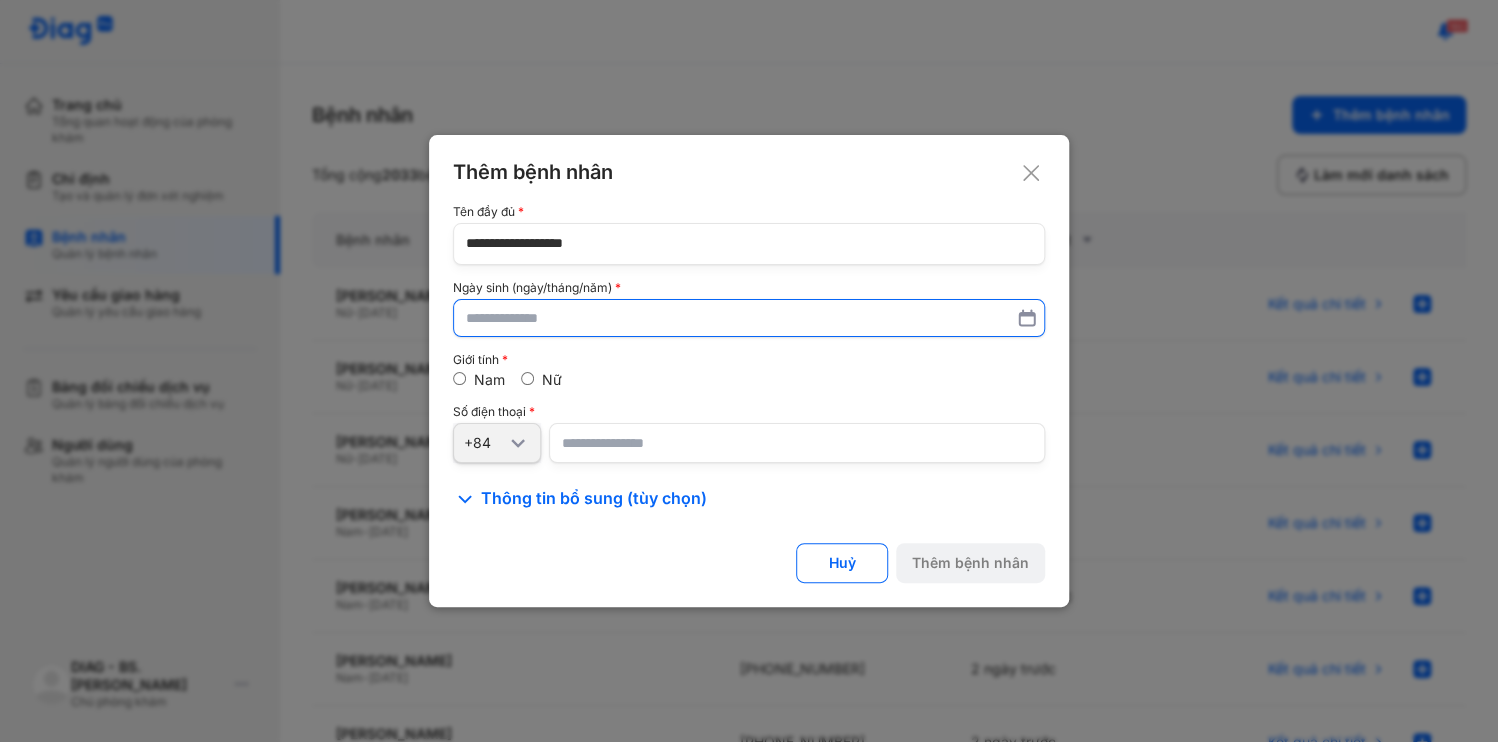 click at bounding box center (749, 318) 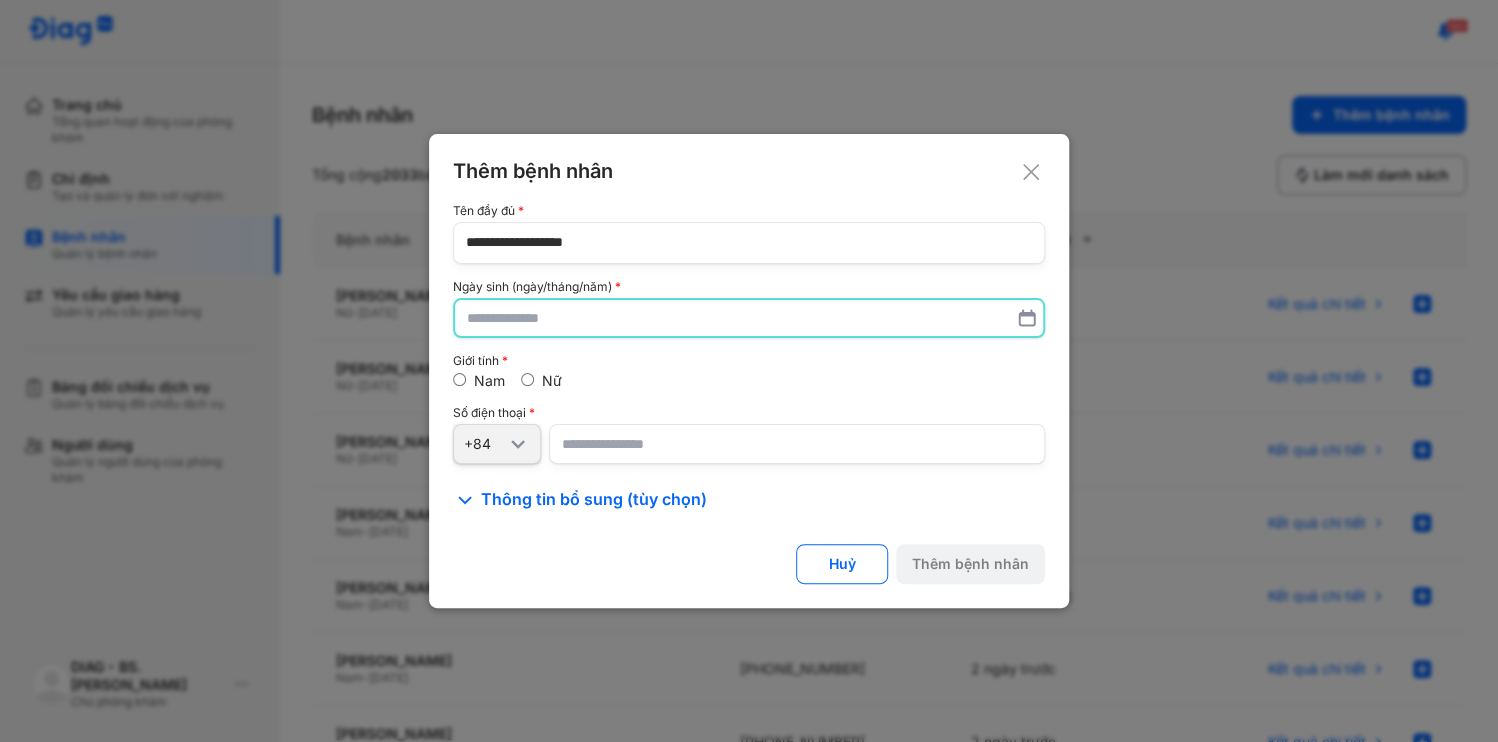 paste on "**********" 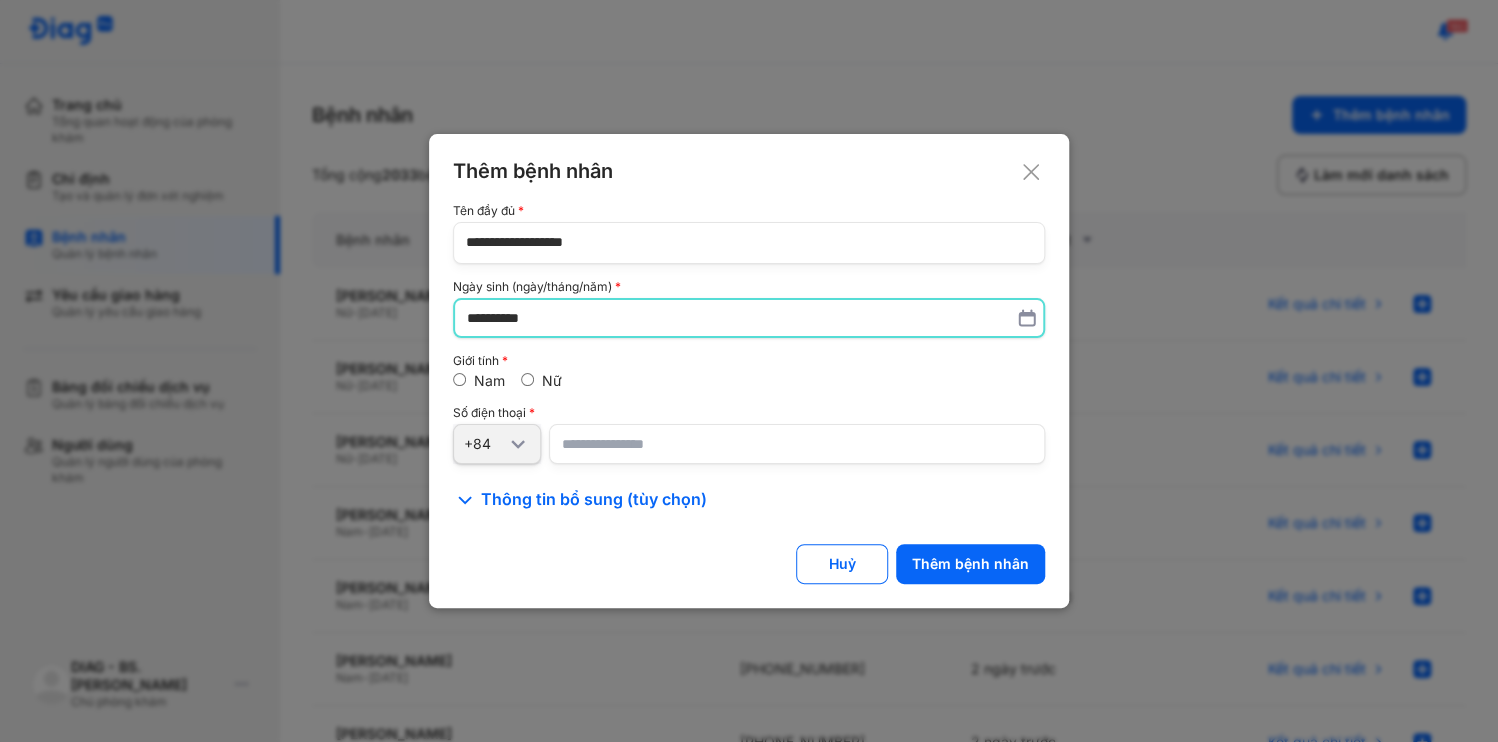 type on "**********" 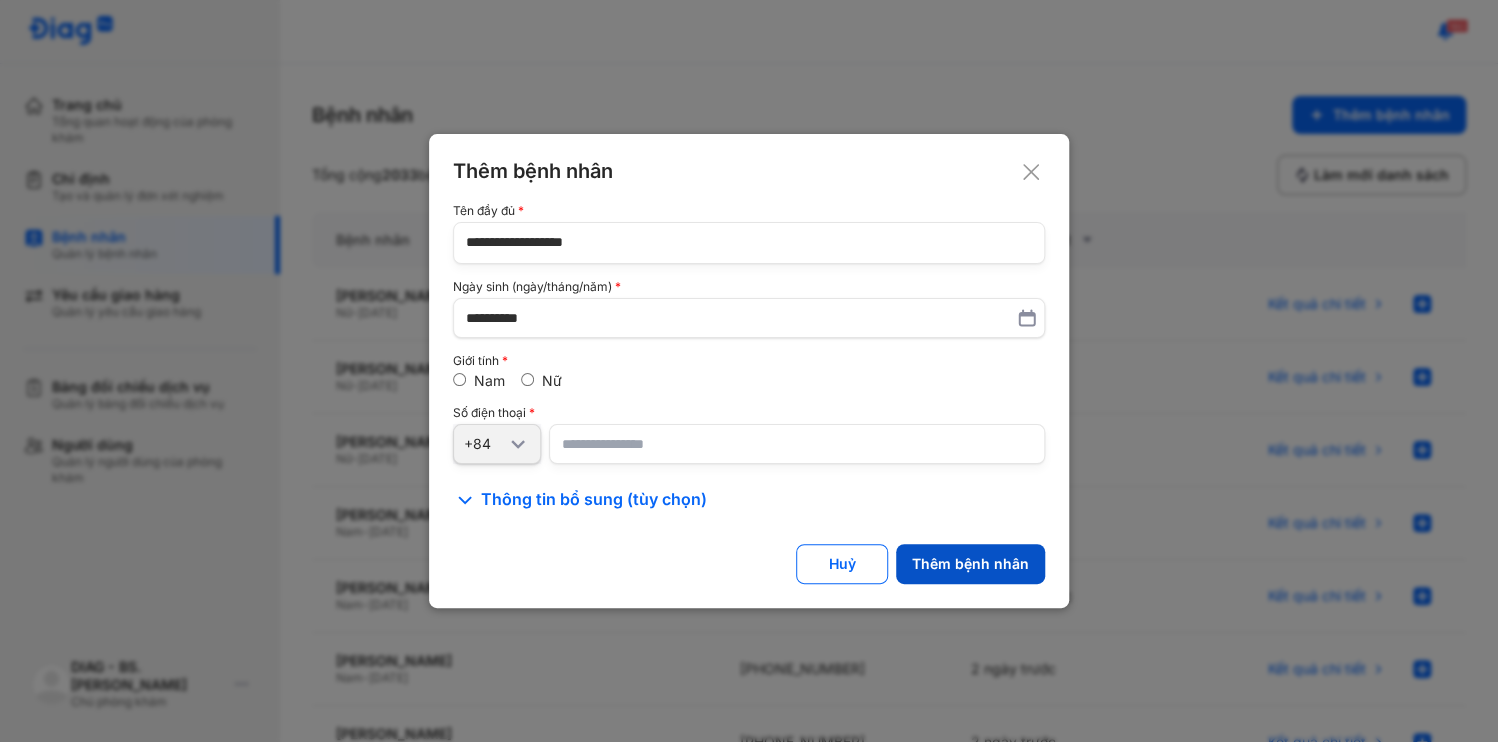 click on "Thêm bệnh nhân" 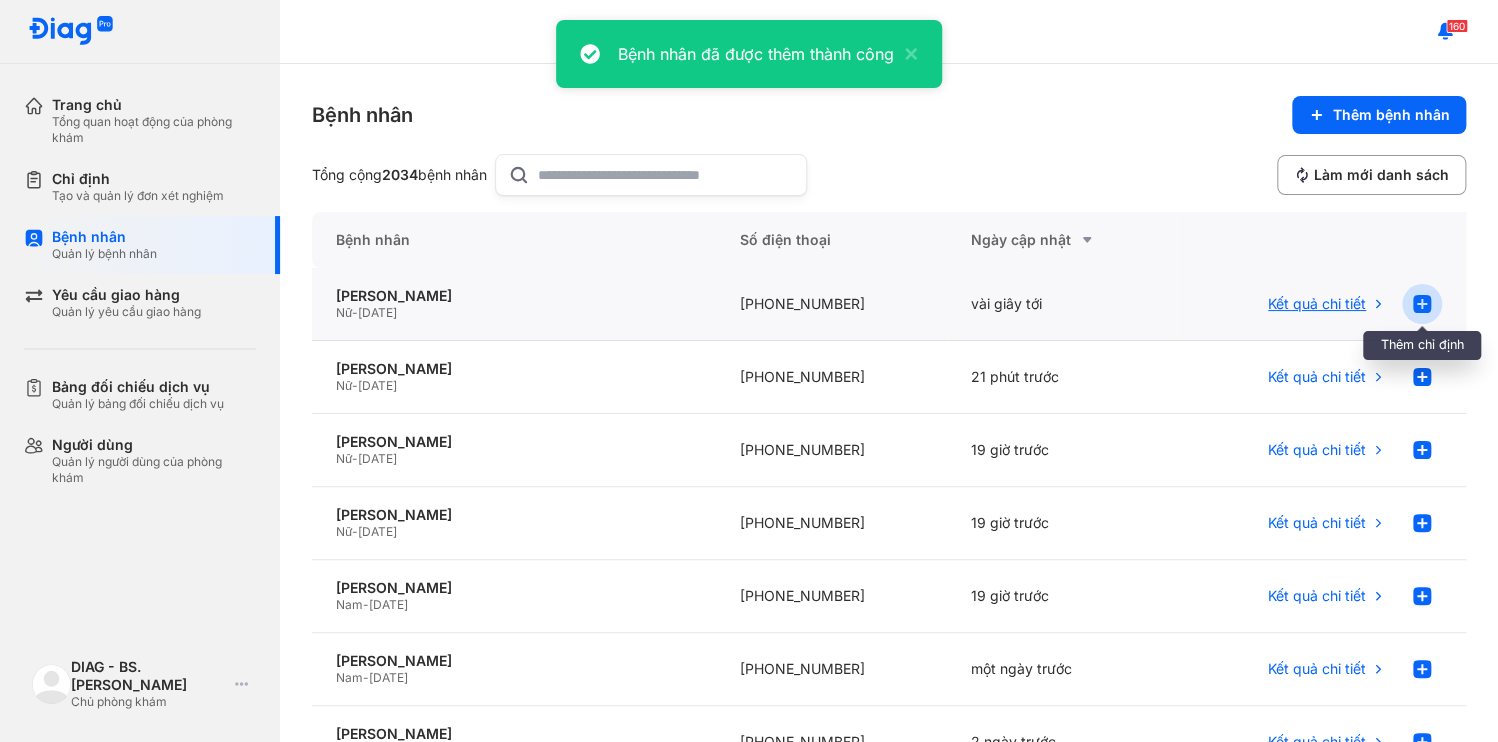 click 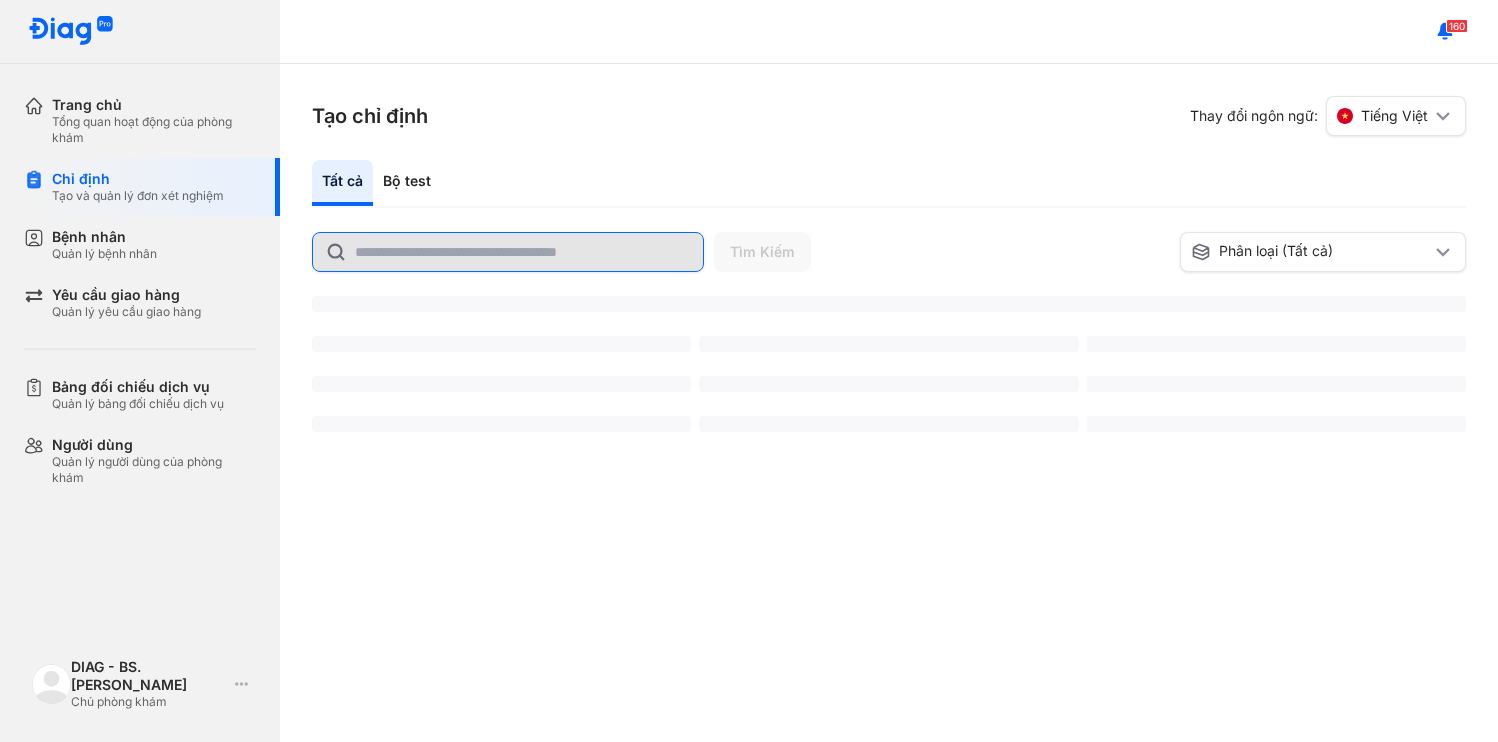 scroll, scrollTop: 0, scrollLeft: 0, axis: both 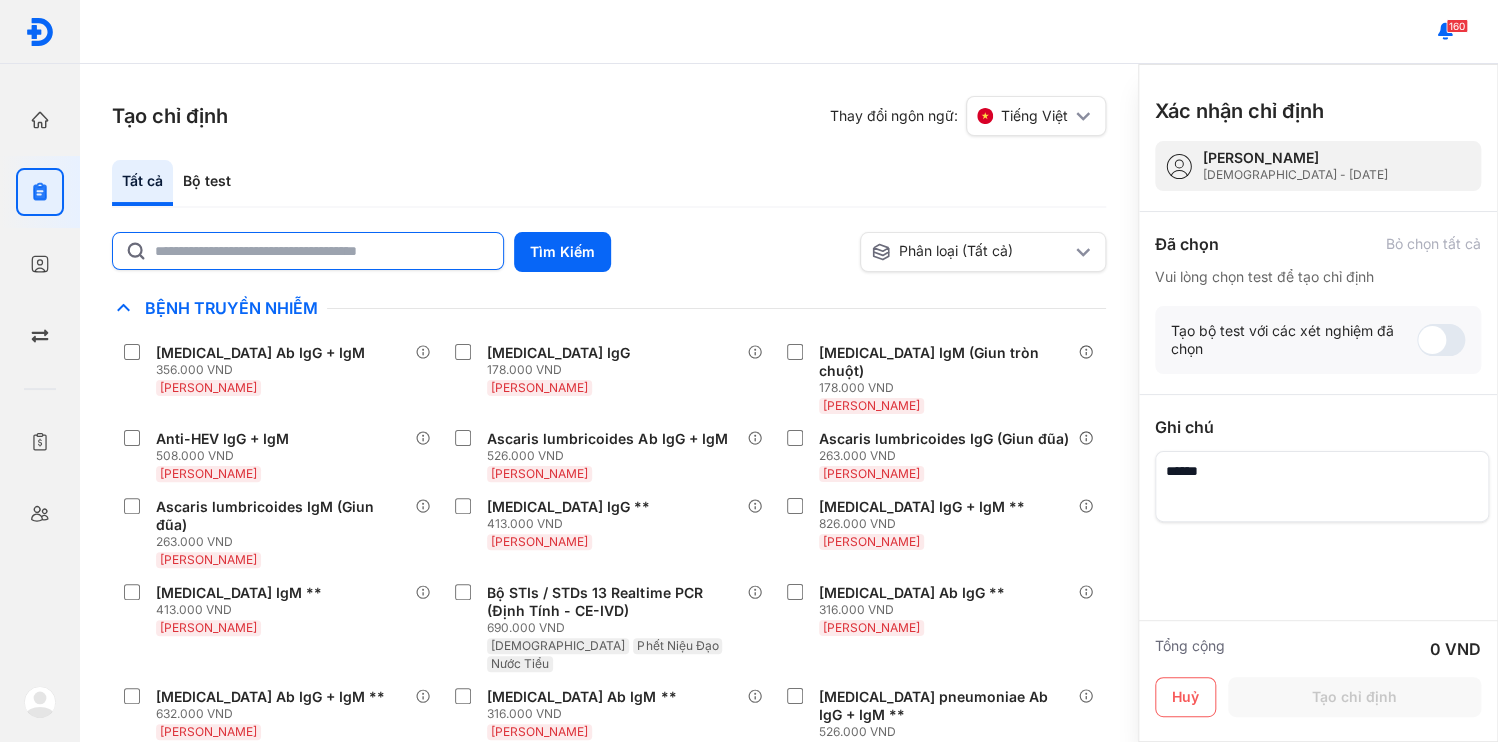 click 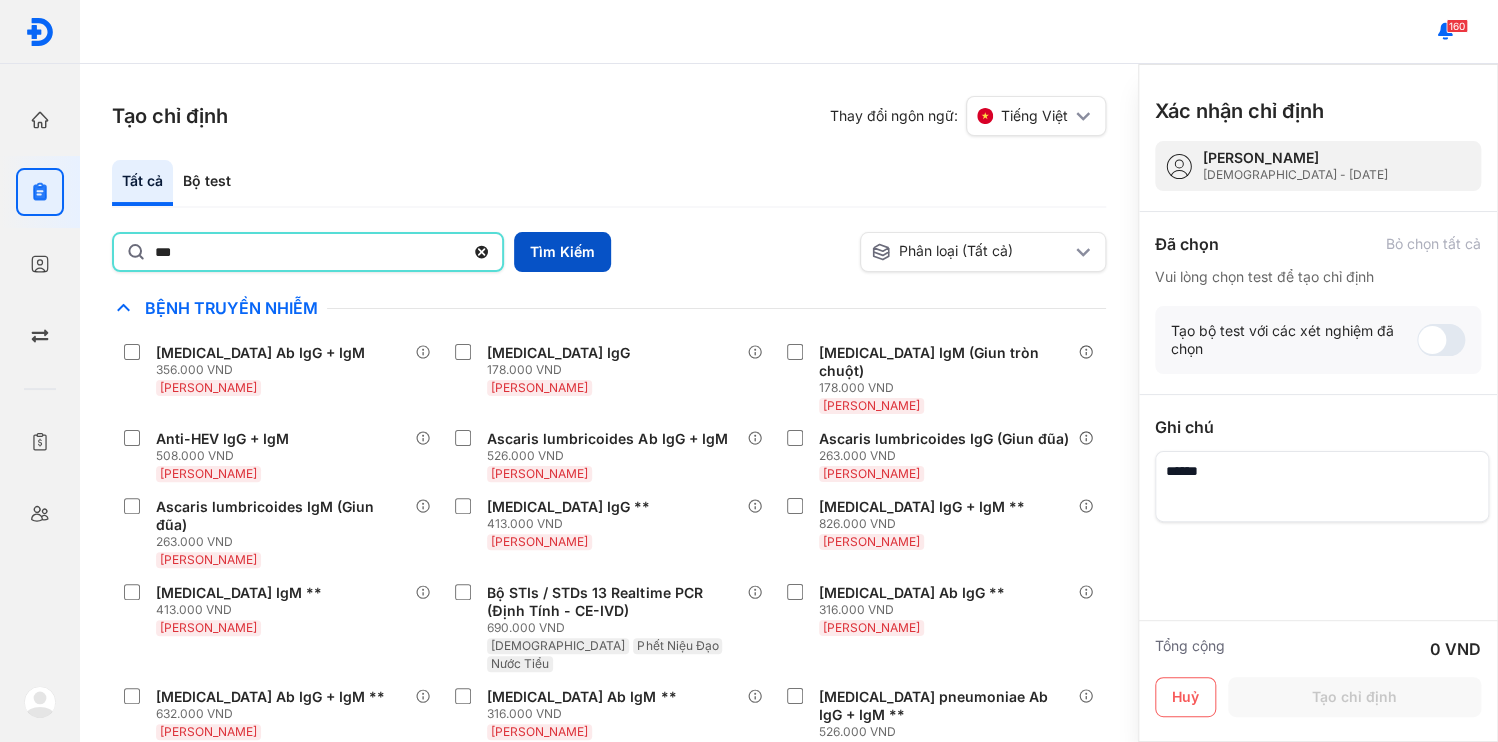 type on "***" 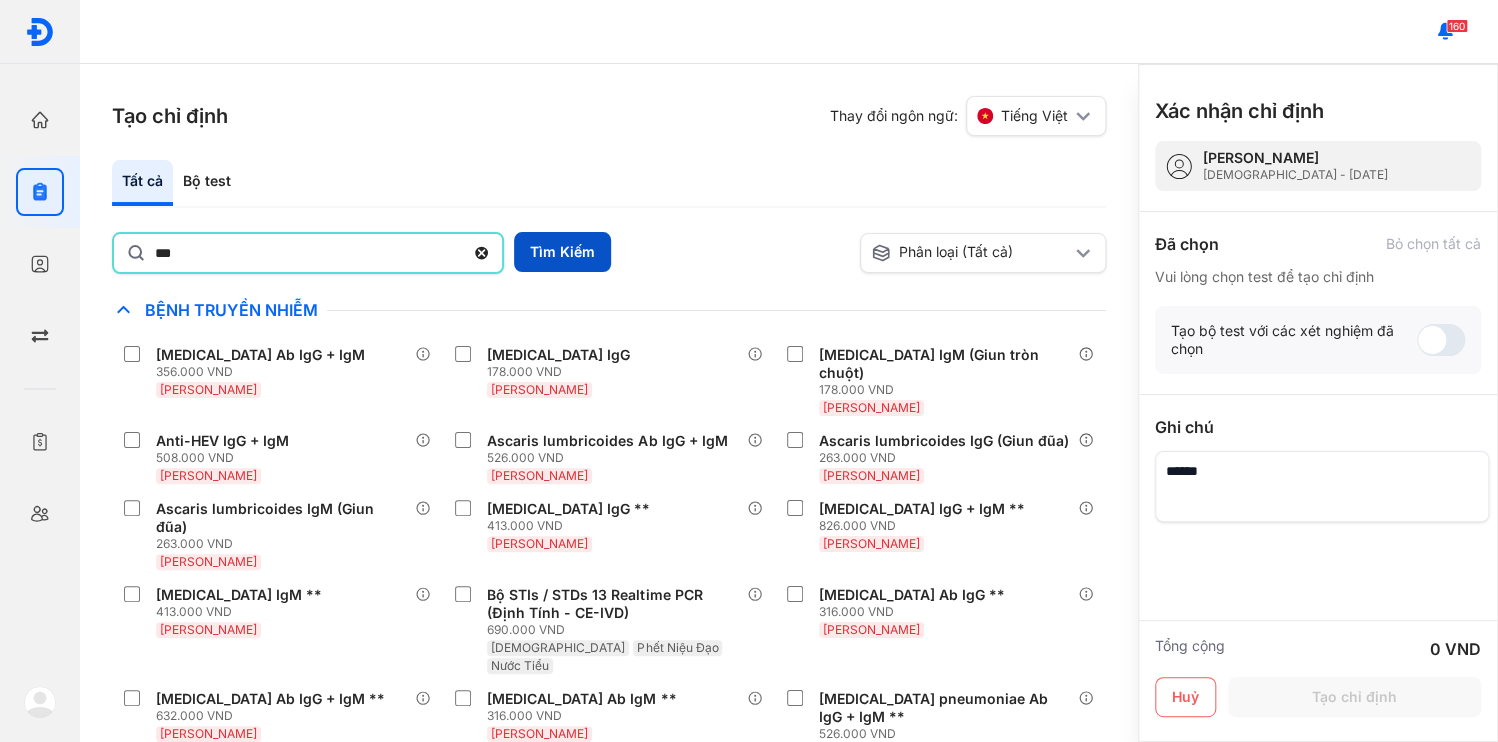 click on "Tìm Kiếm" at bounding box center (562, 252) 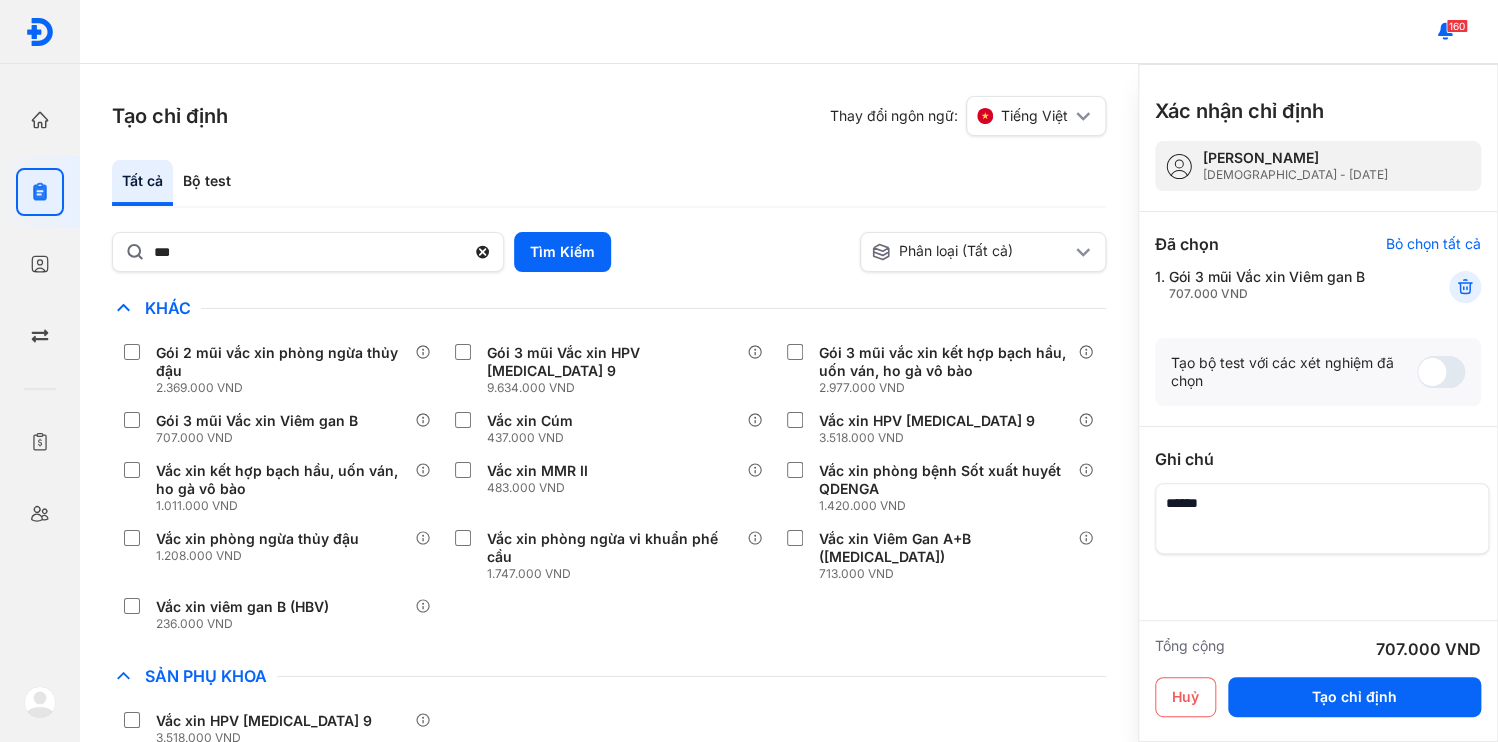 click at bounding box center [1322, 518] 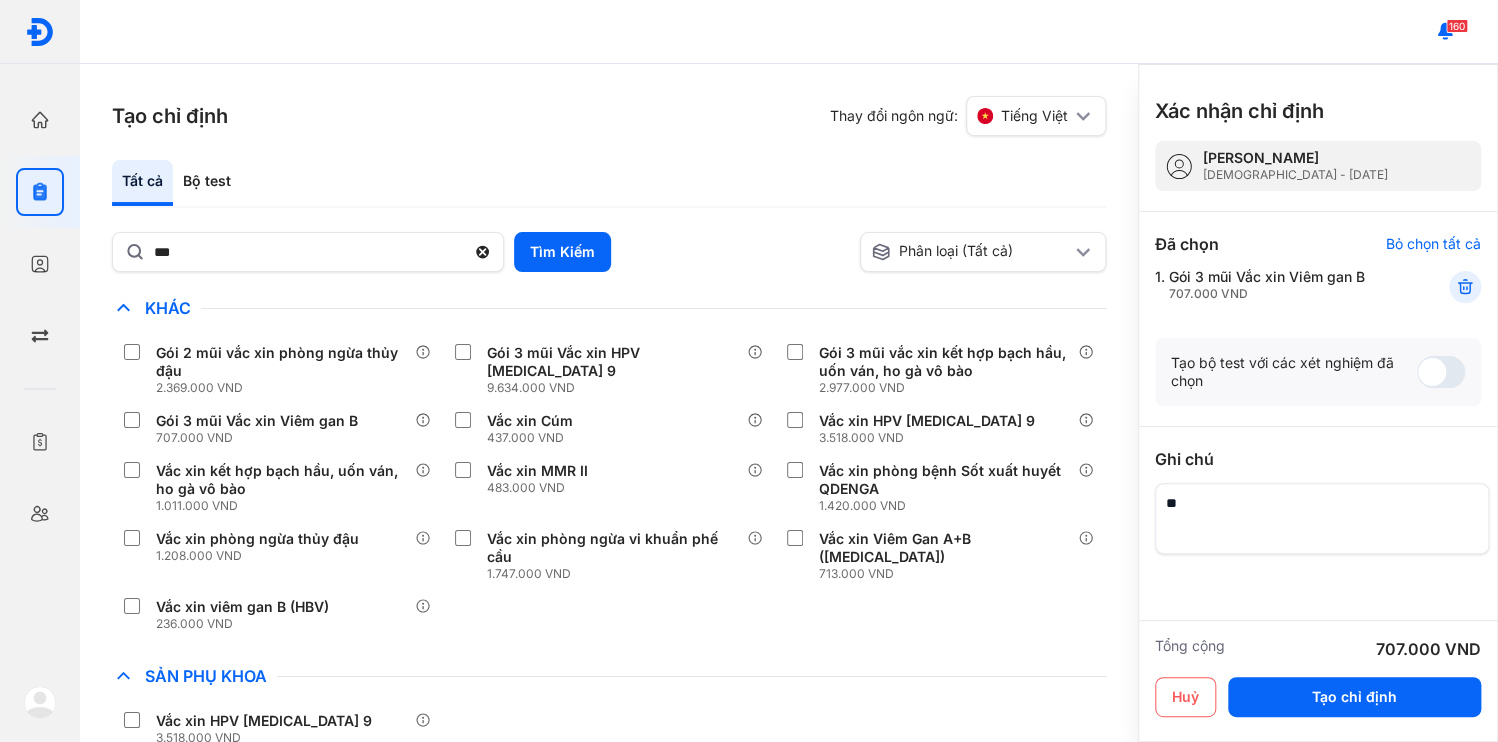 type on "*" 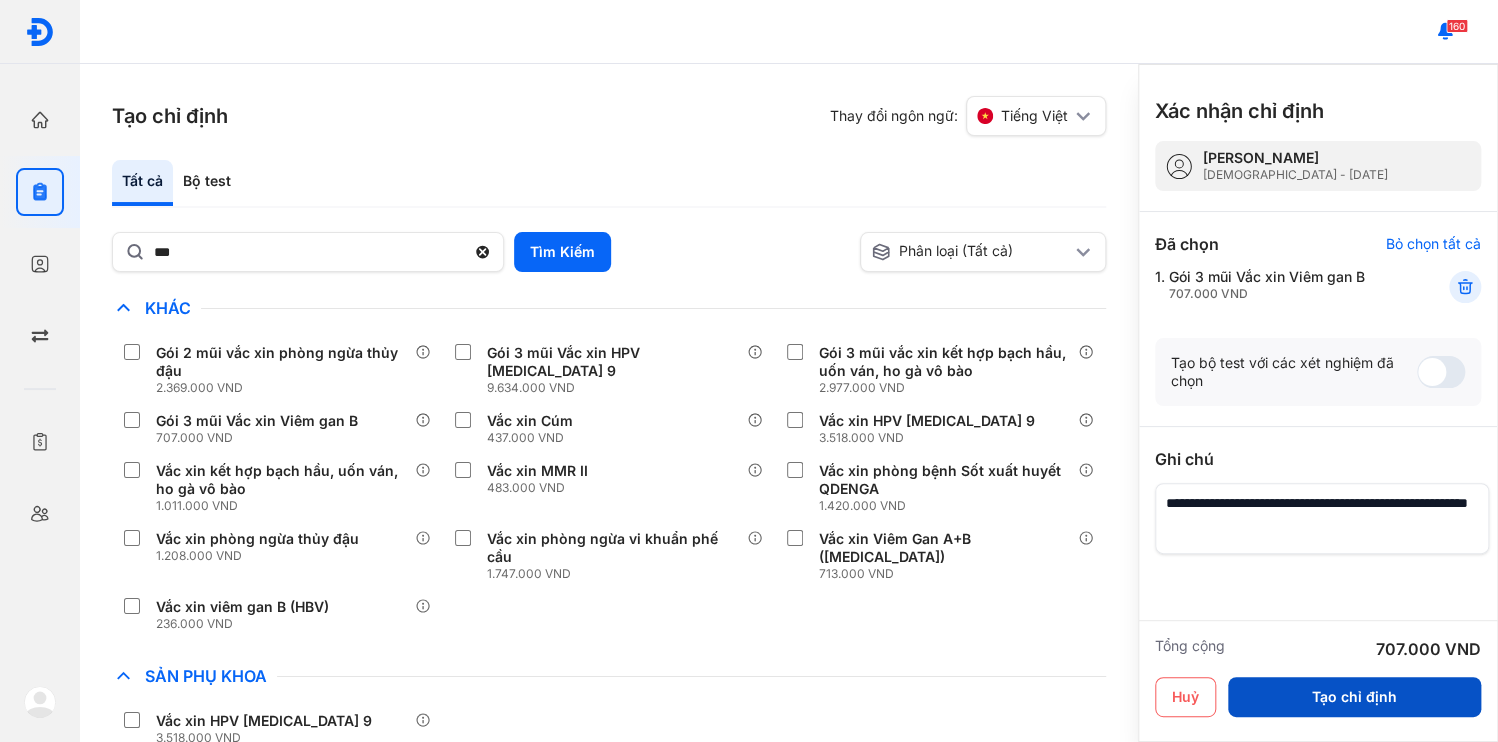 type on "**********" 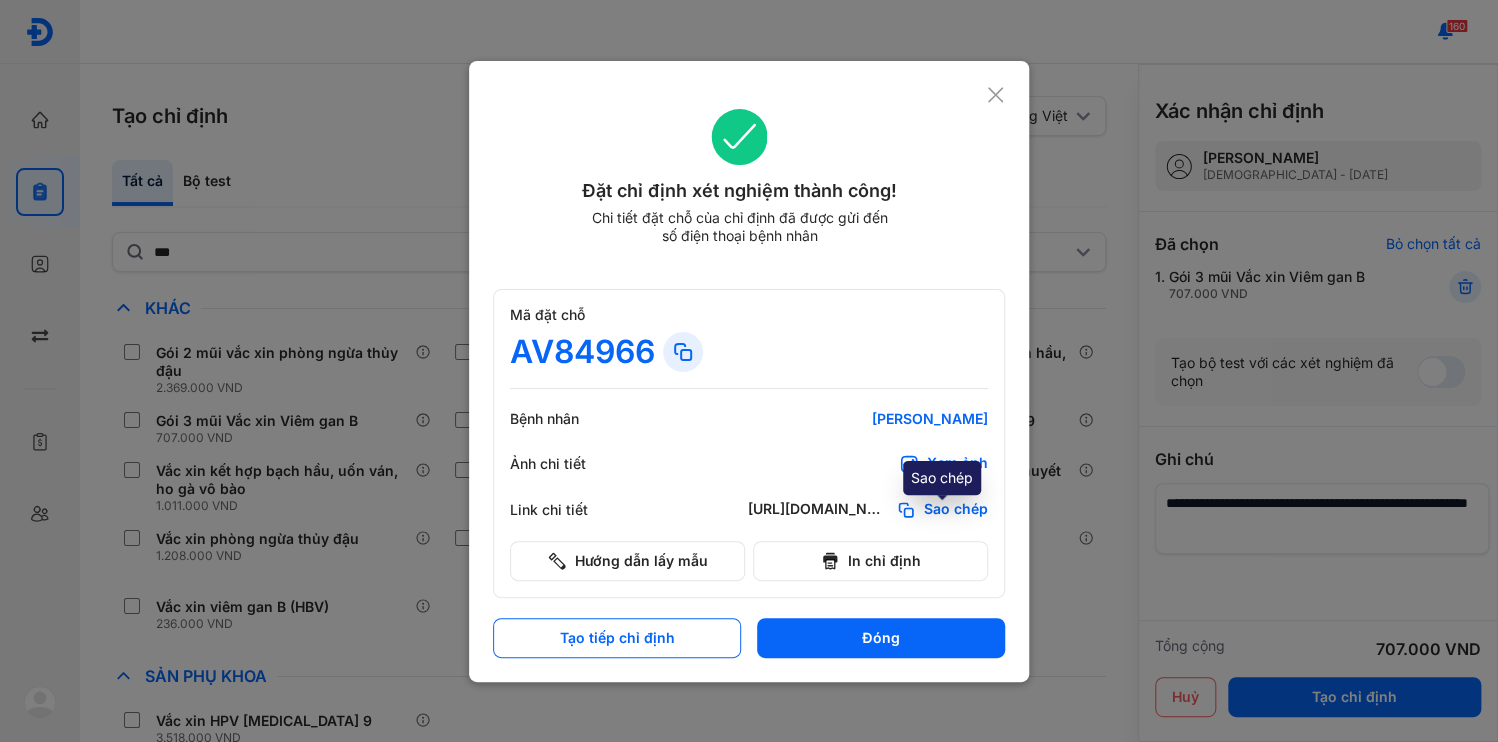 click on "Sao chép" 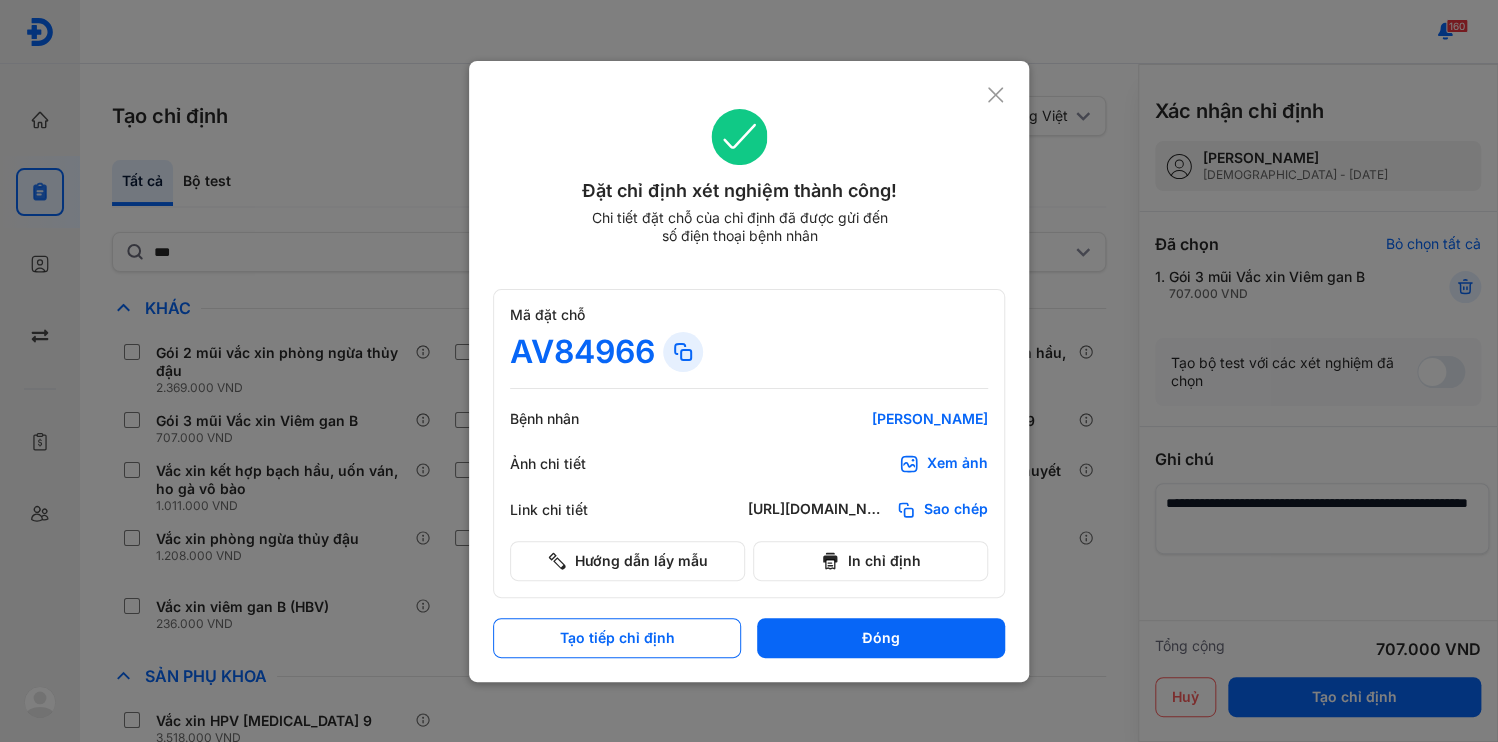 click on "Đóng" at bounding box center (881, 638) 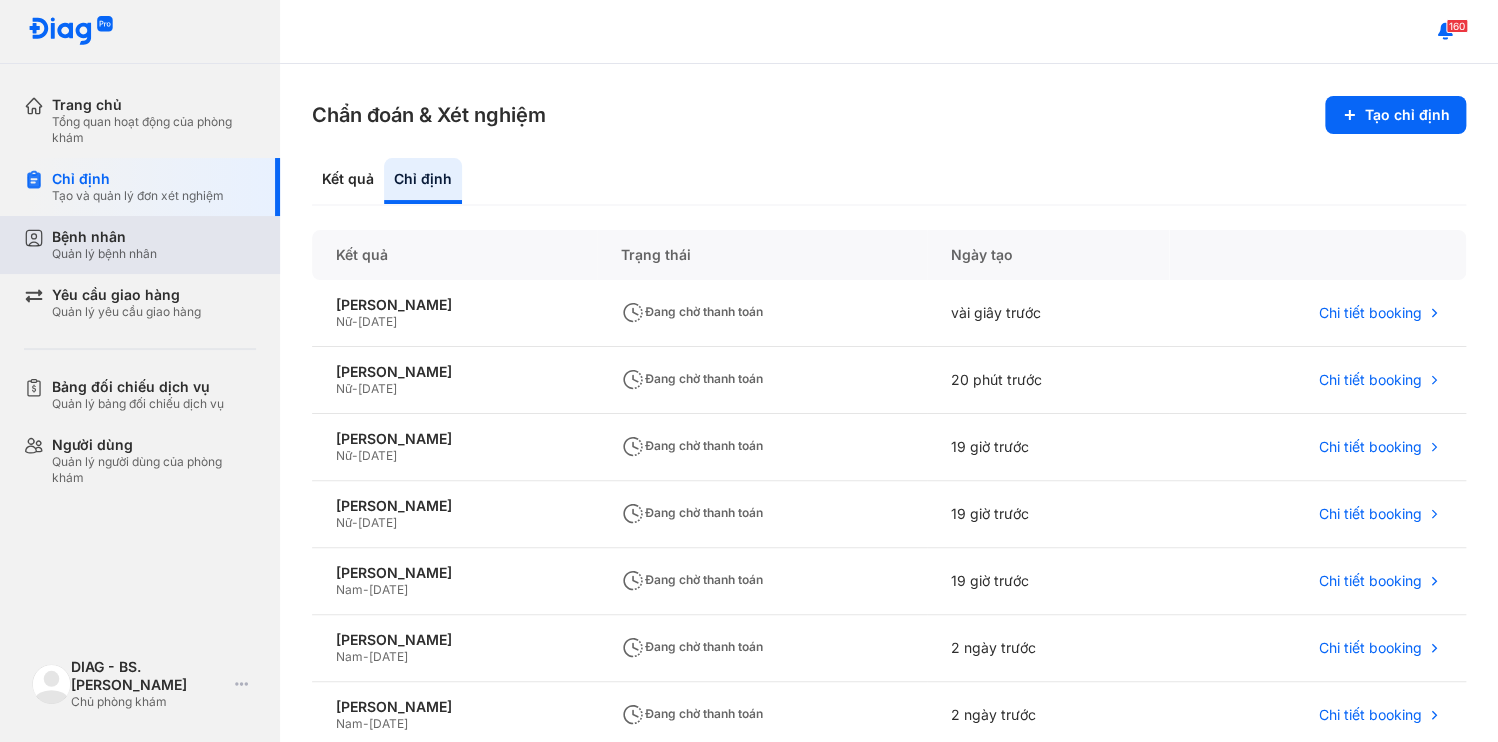 click on "Bệnh nhân Quản lý bệnh nhân" at bounding box center [154, 245] 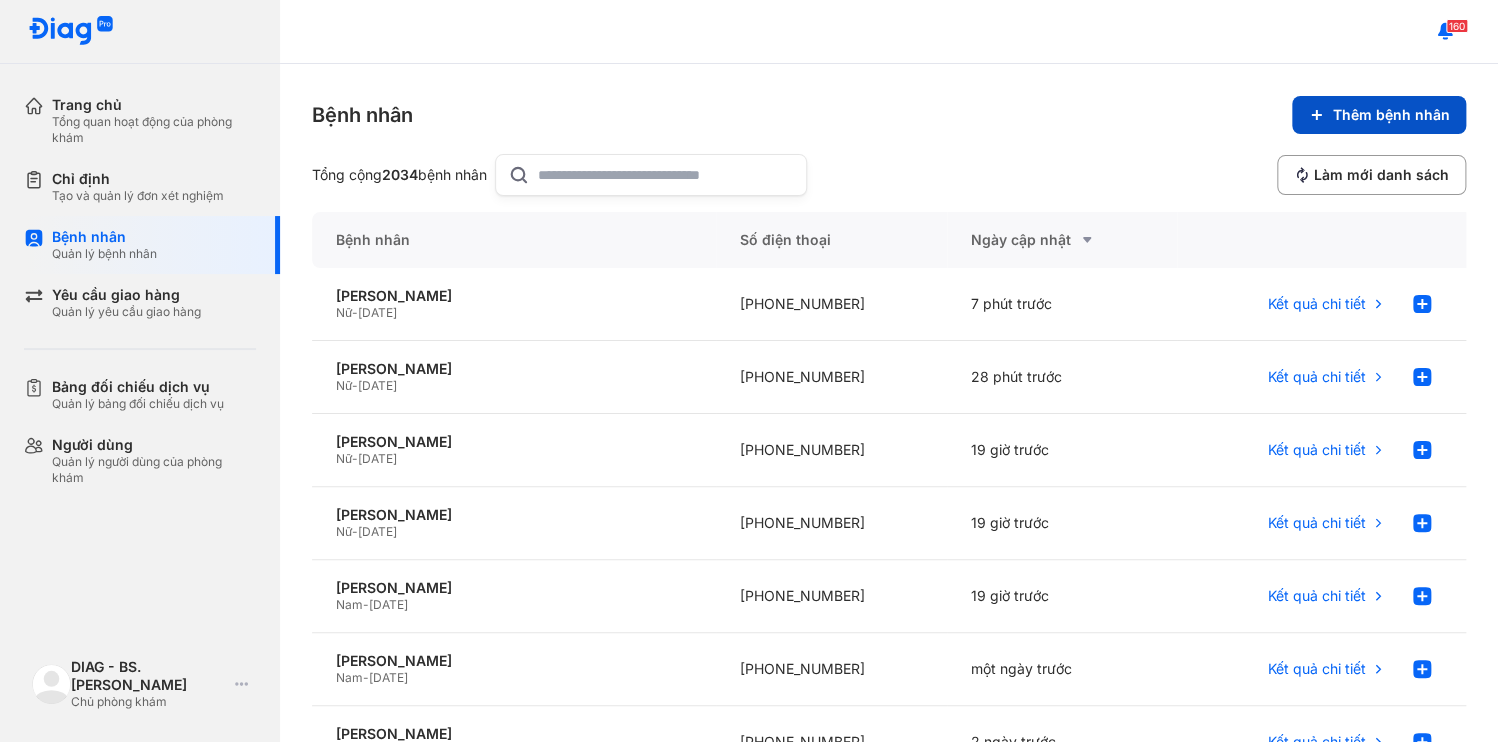 click 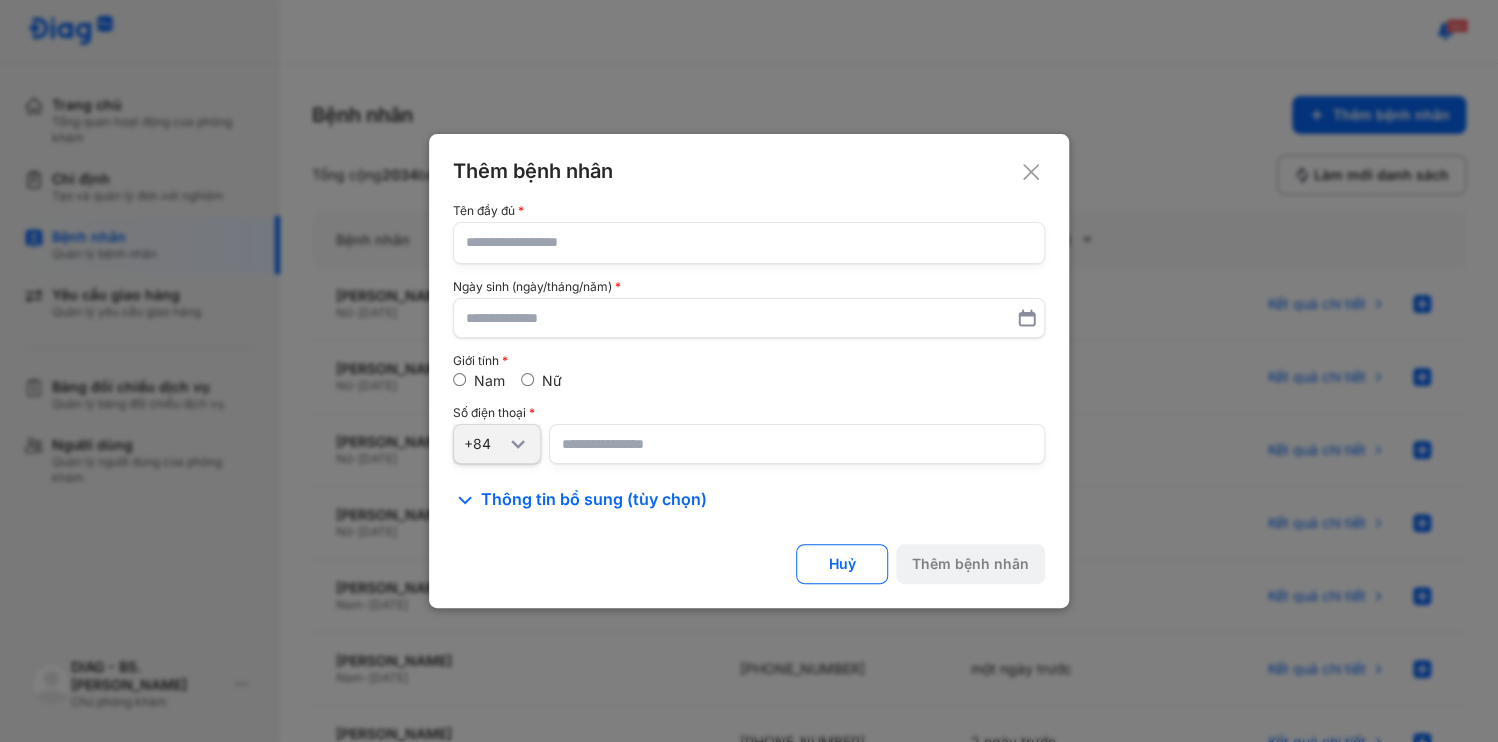 click 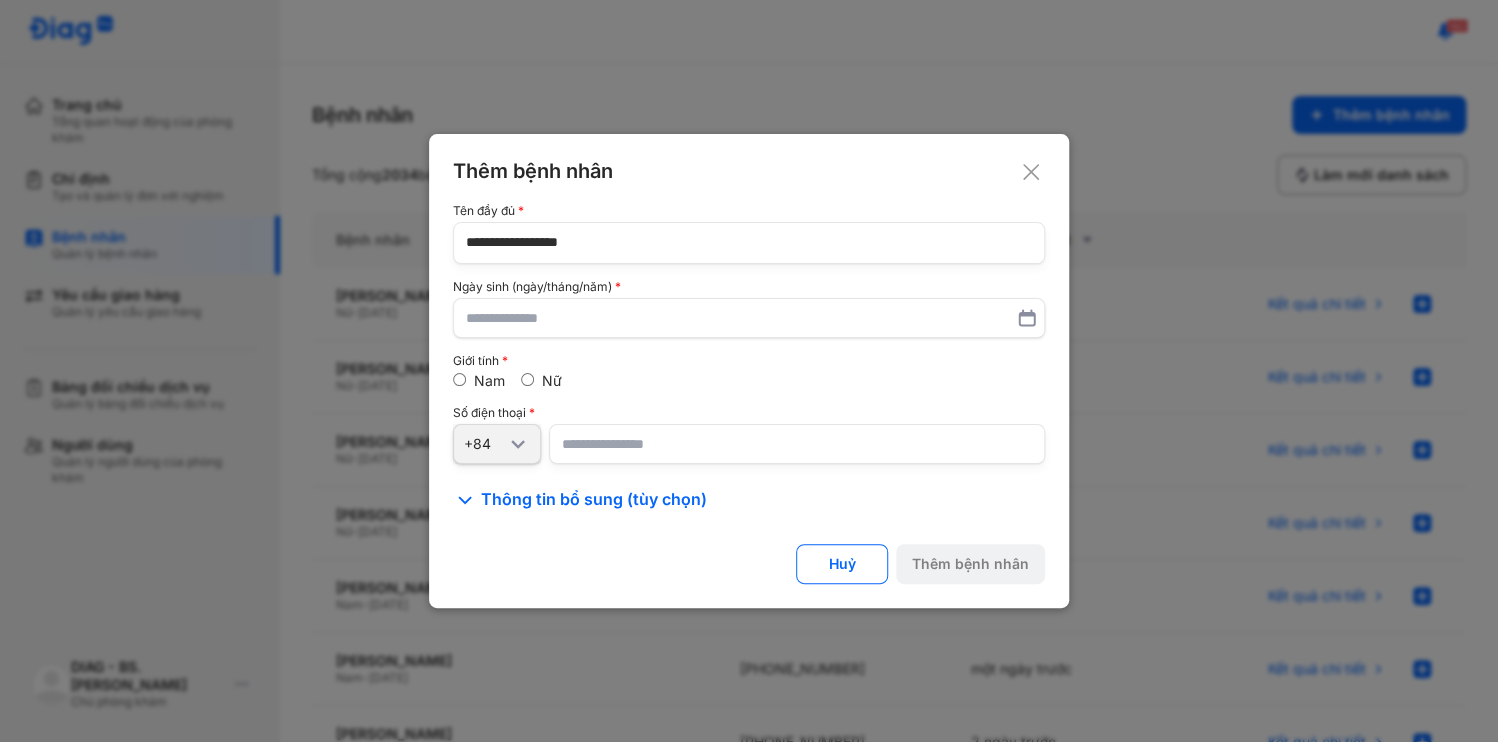 type on "**********" 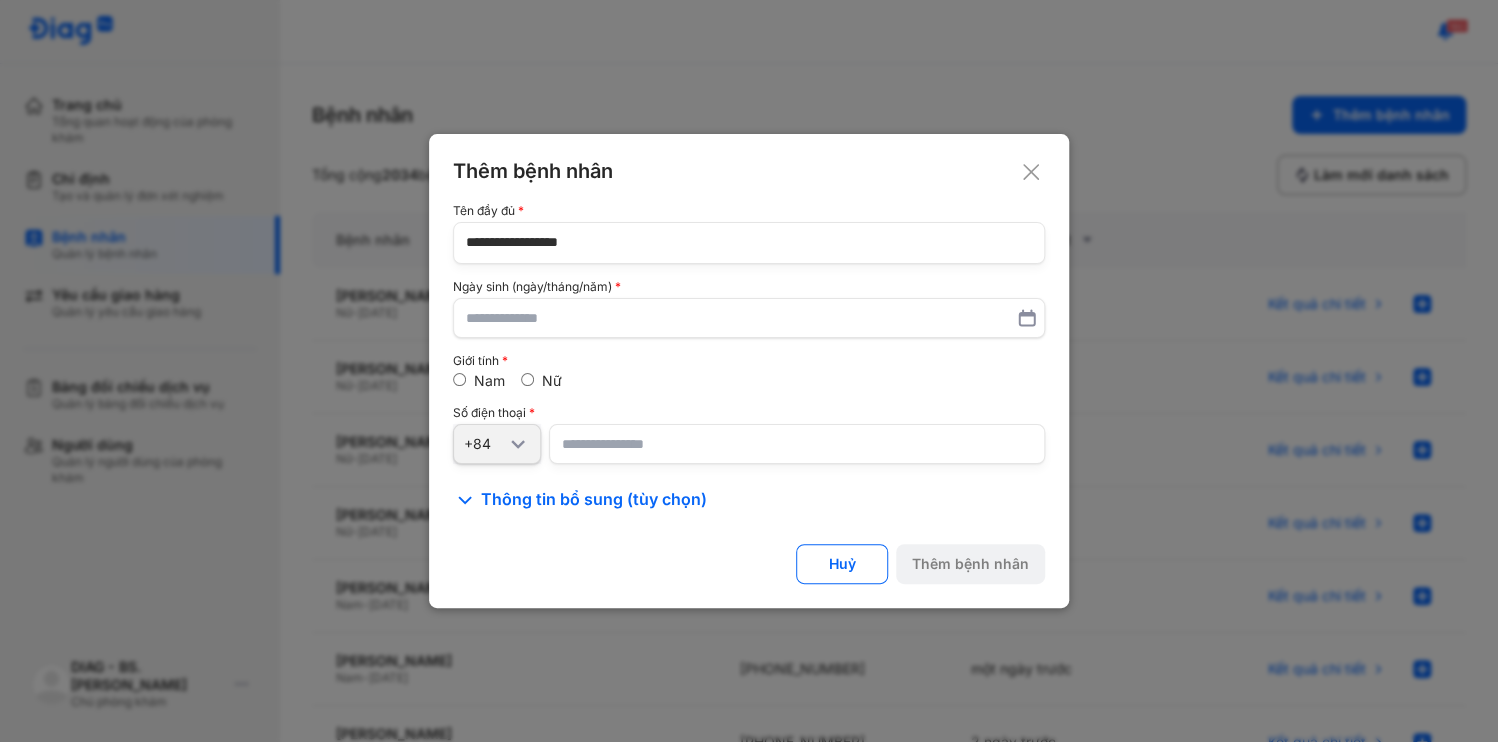 click at bounding box center [797, 444] 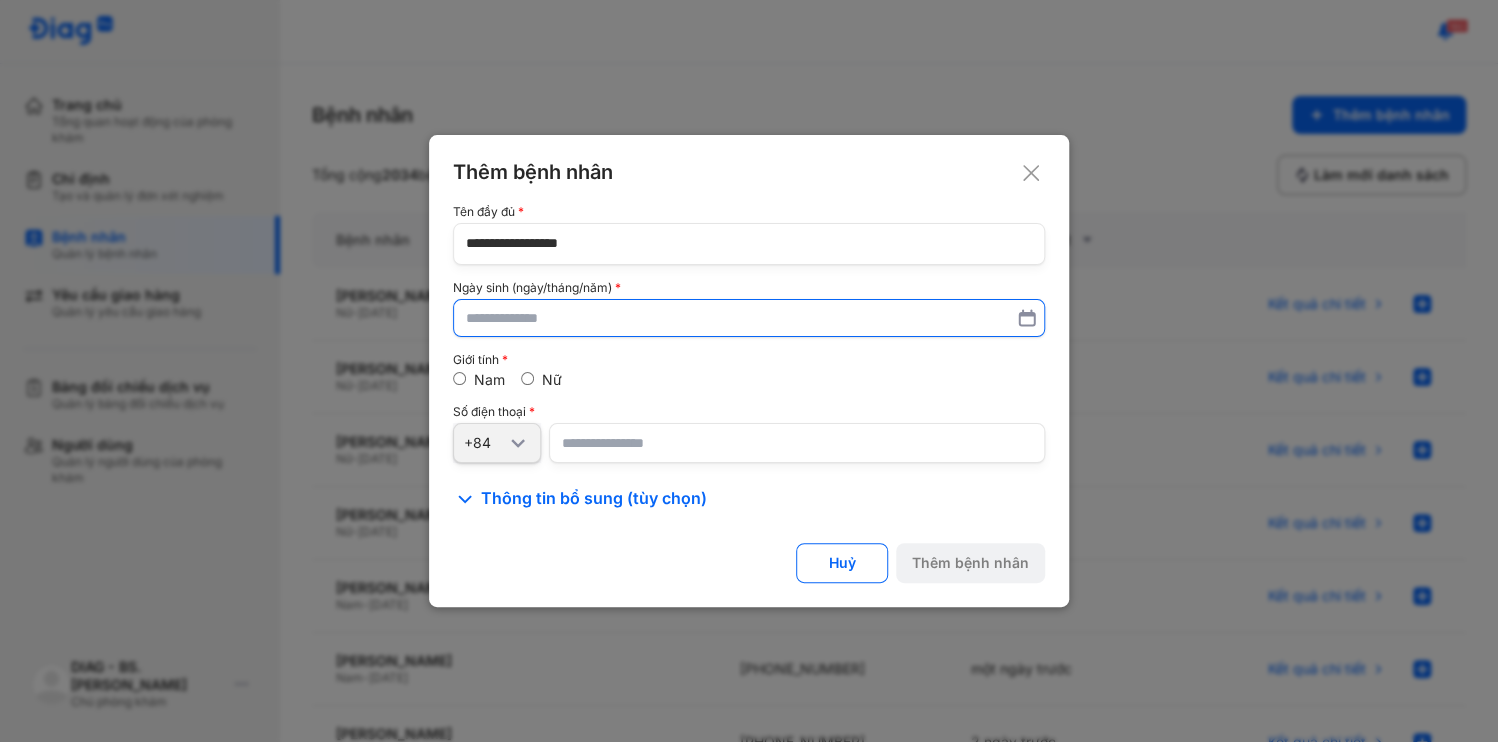 click at bounding box center (749, 318) 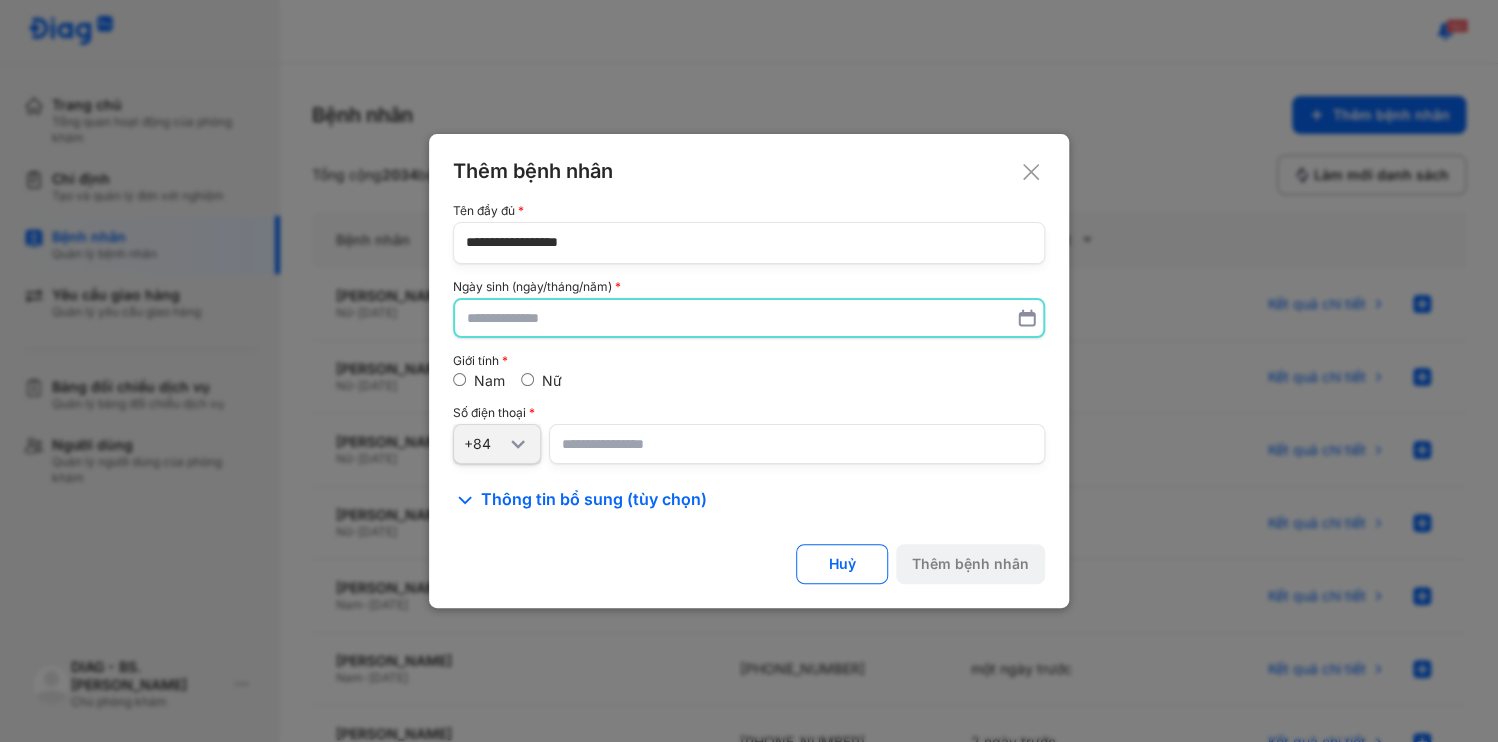 paste on "**********" 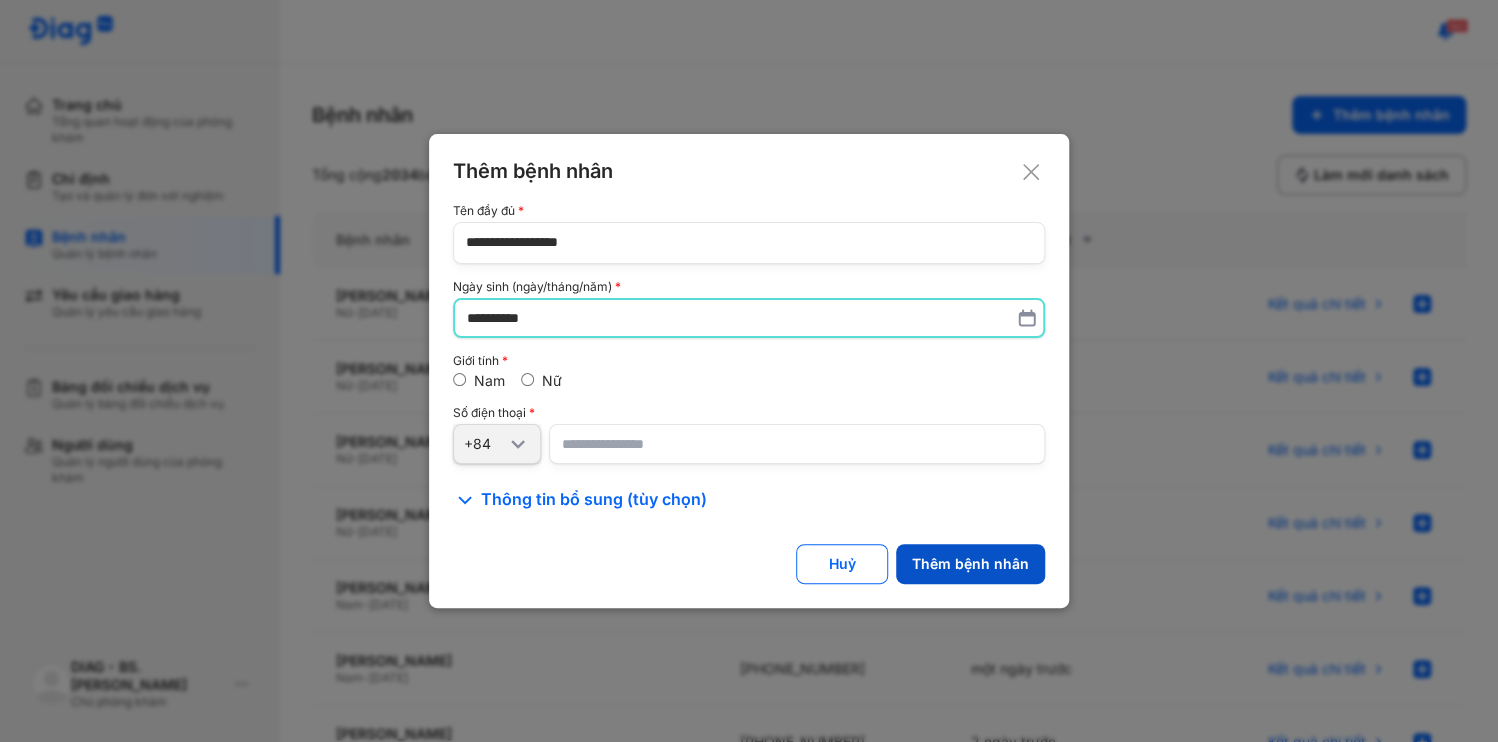 type on "**********" 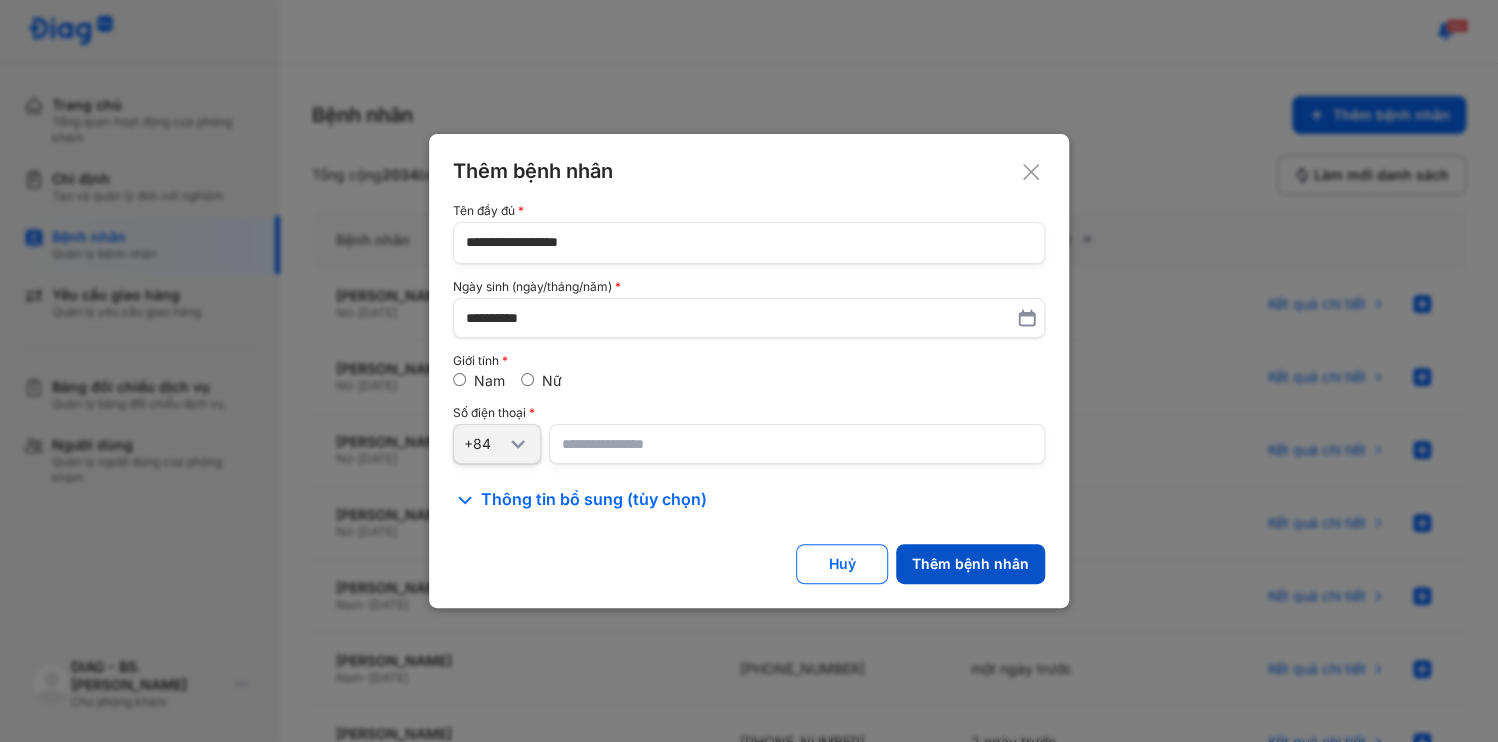 click on "Thêm bệnh nhân" 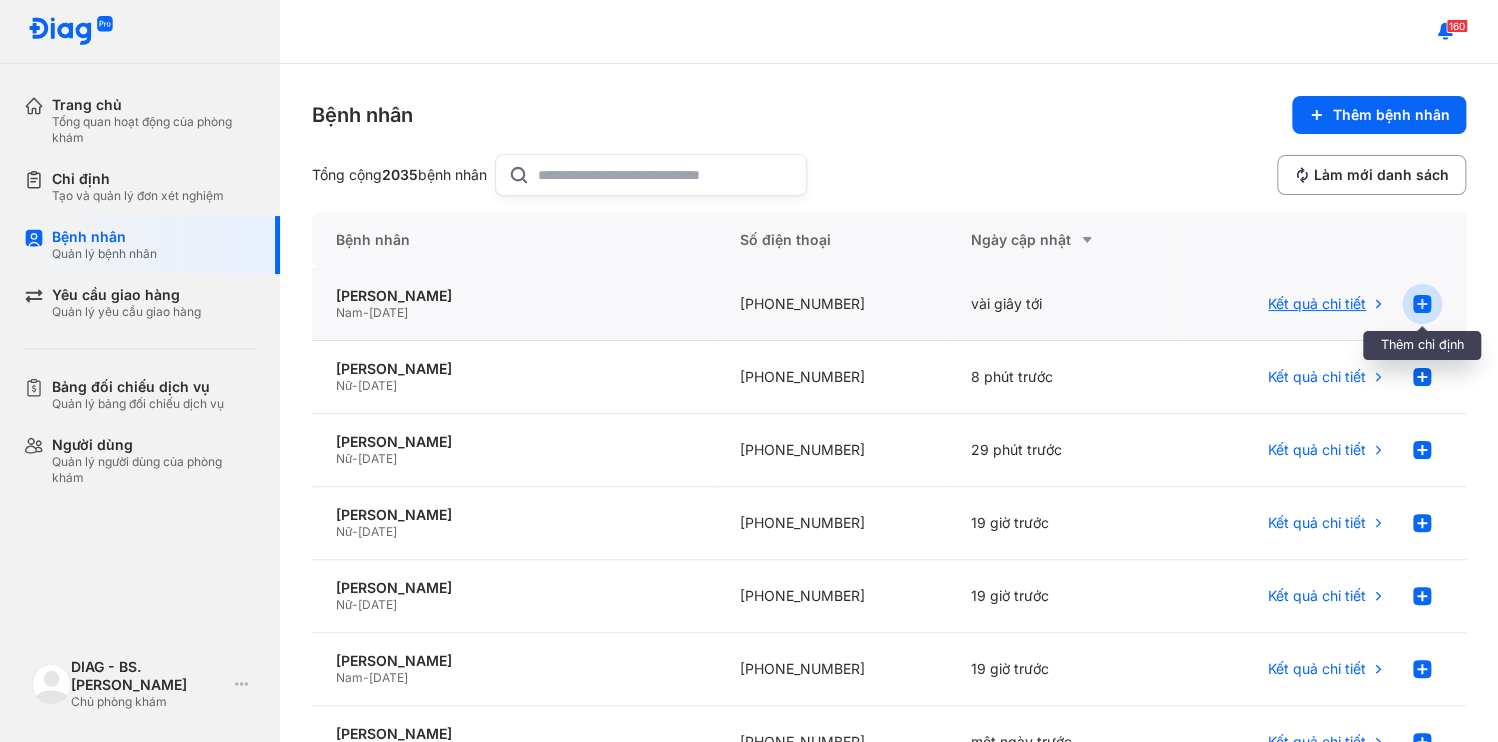 click 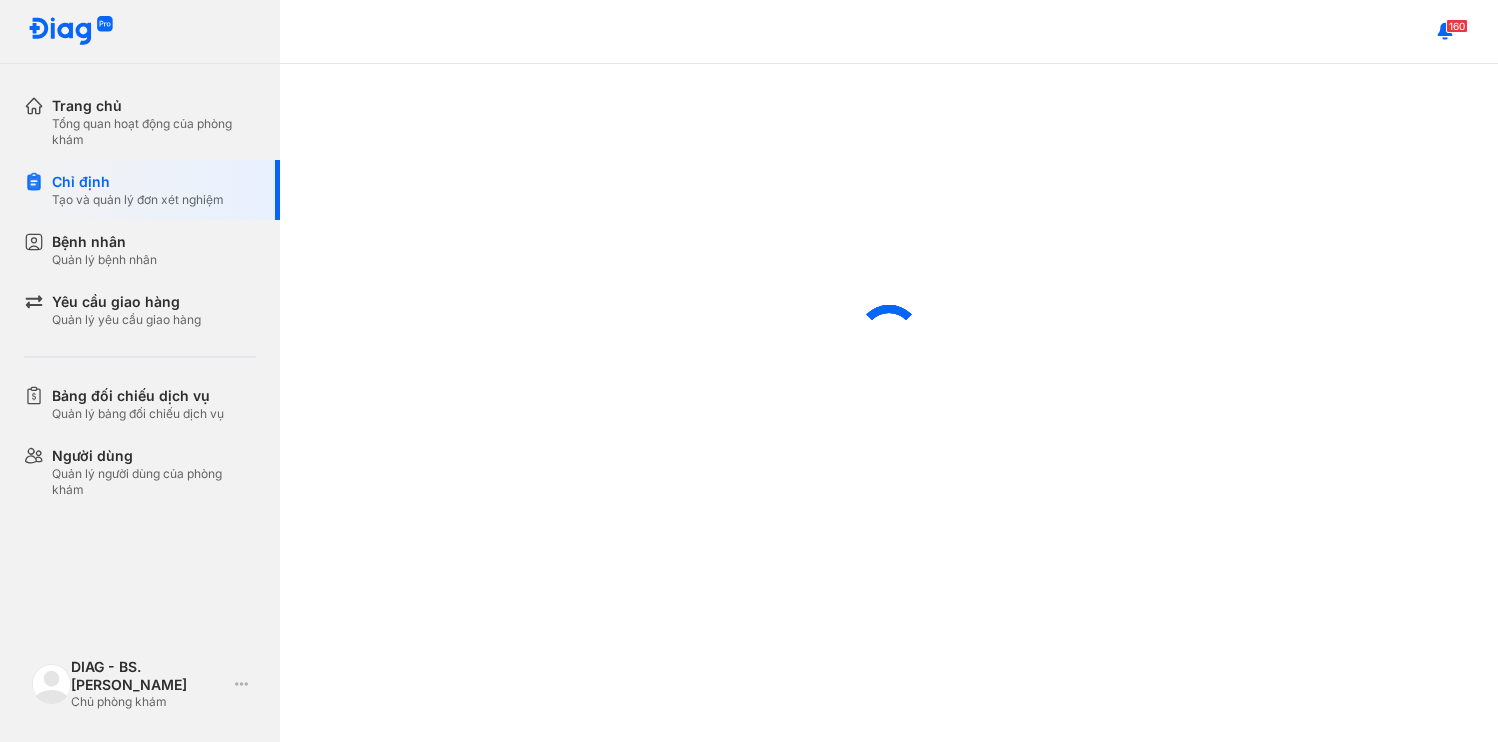 scroll, scrollTop: 0, scrollLeft: 0, axis: both 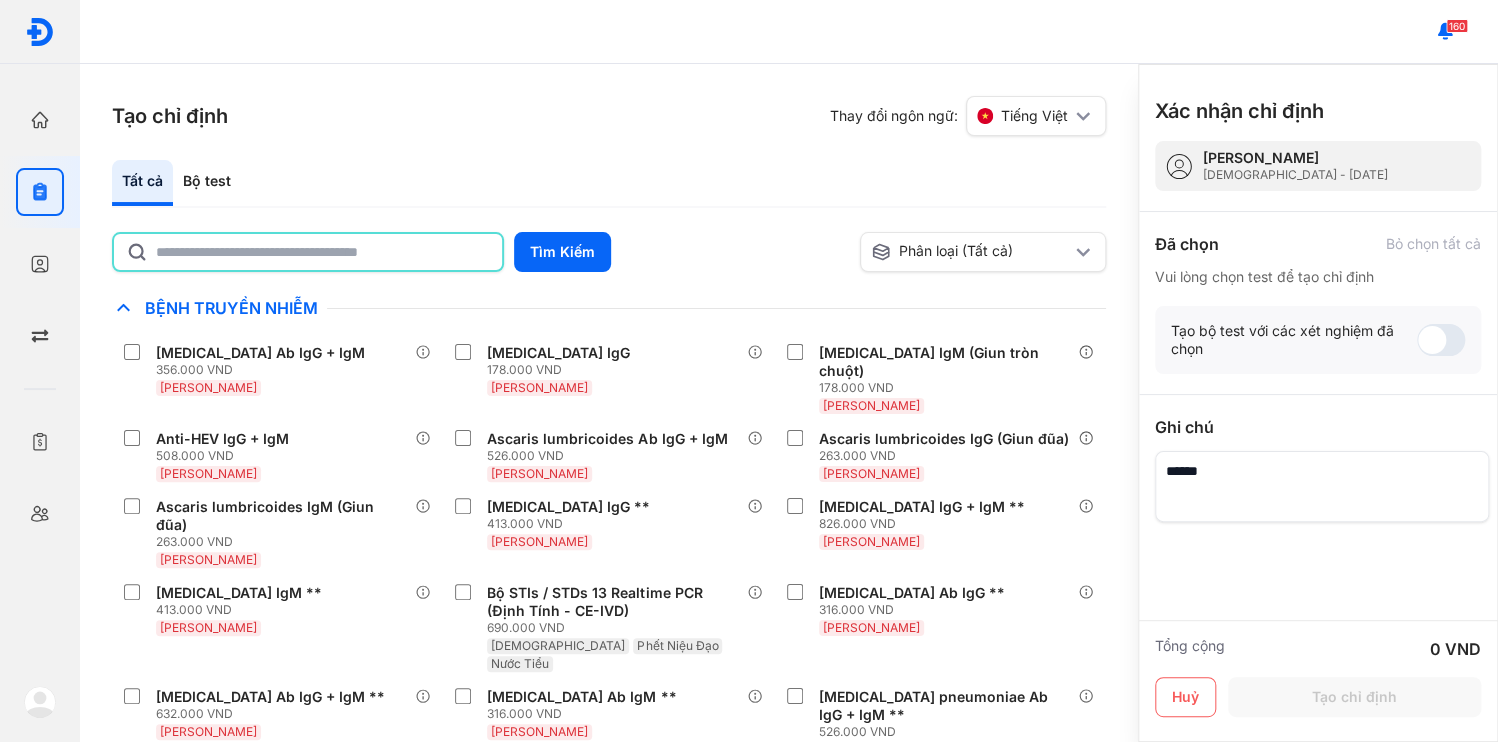 click 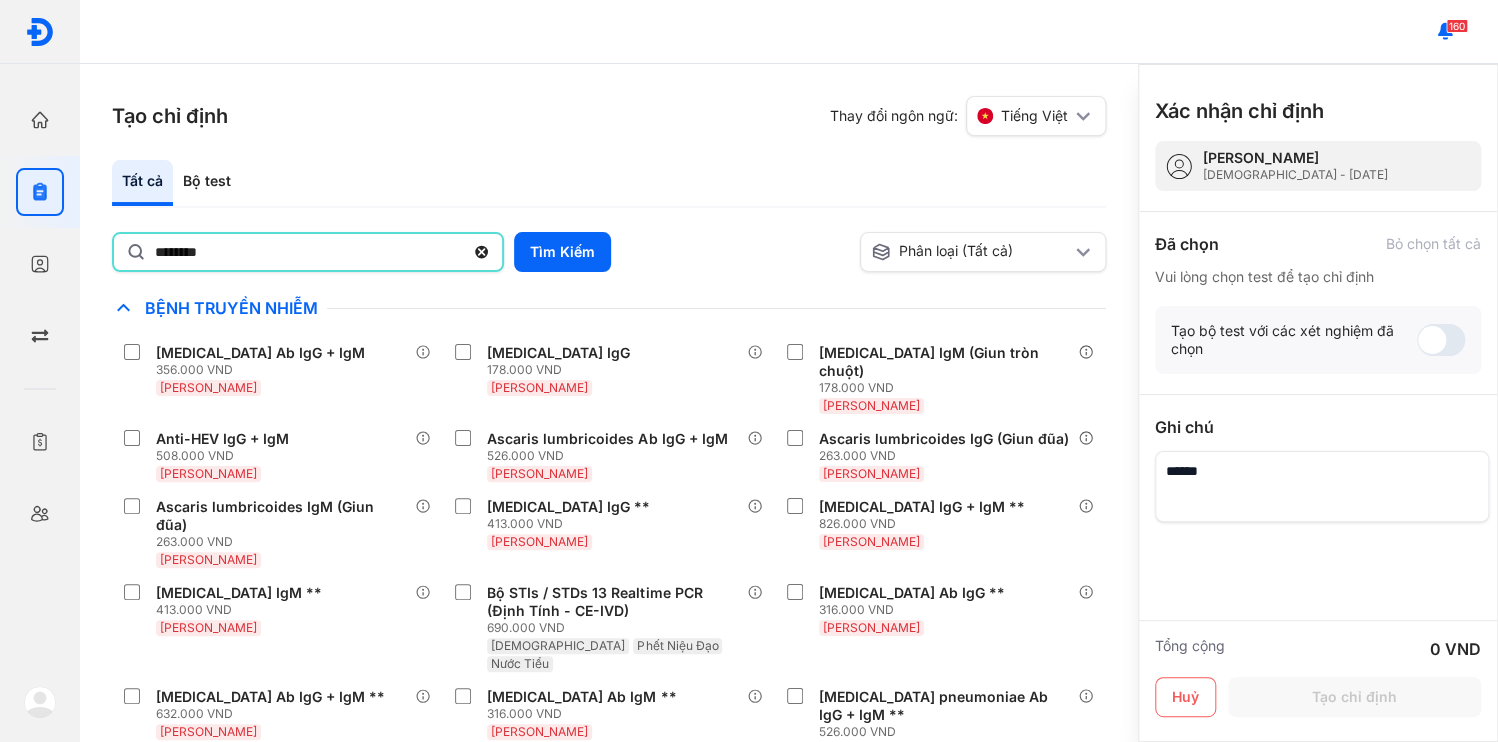 type on "********" 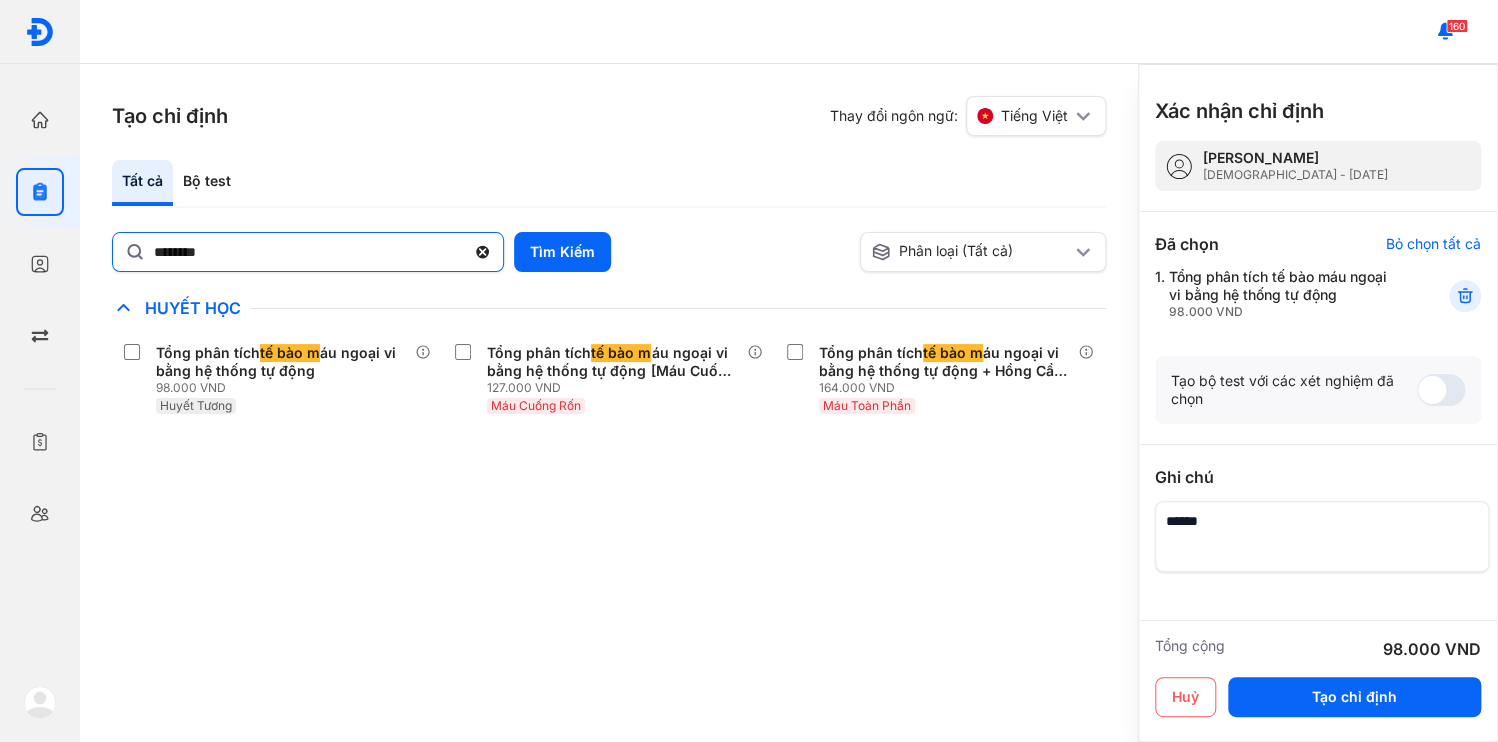 click 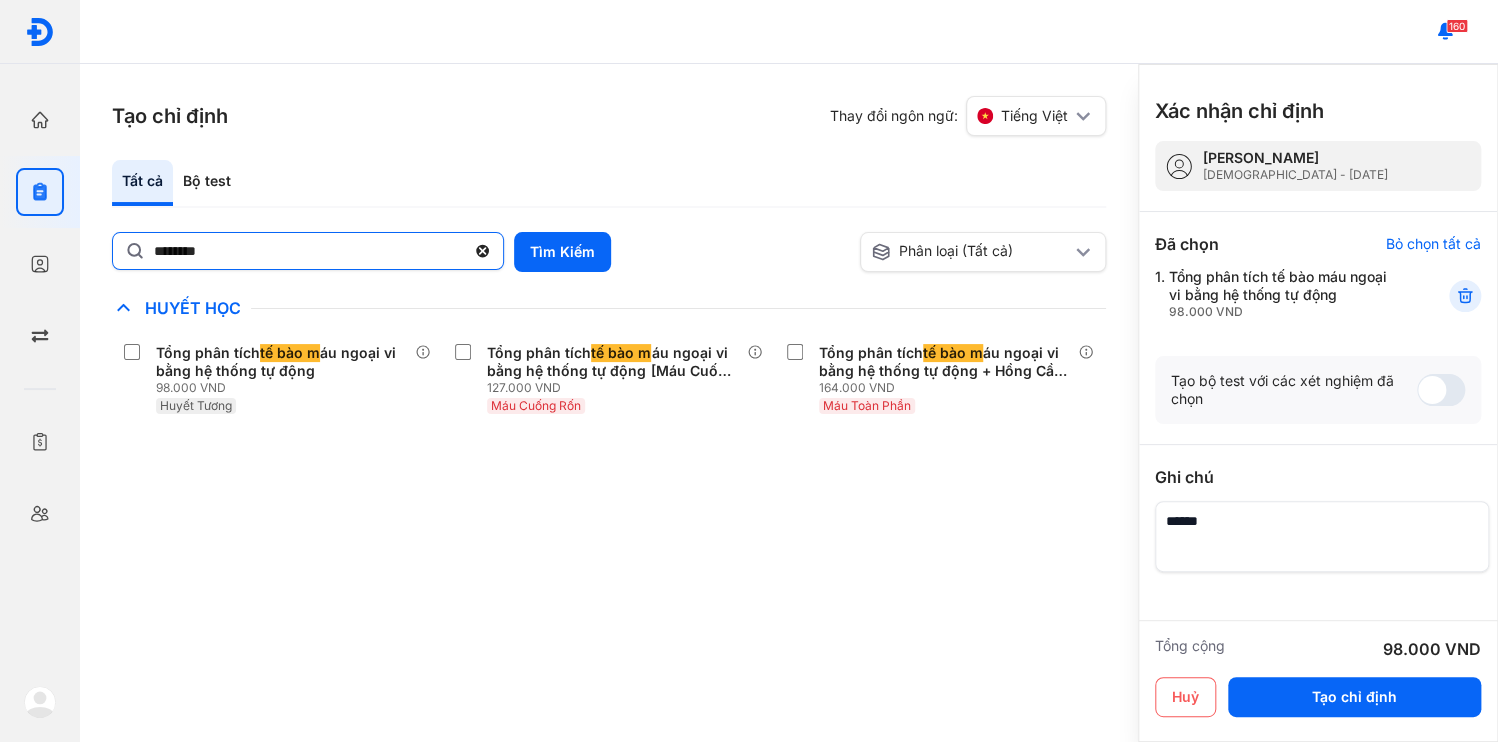 click on "********" 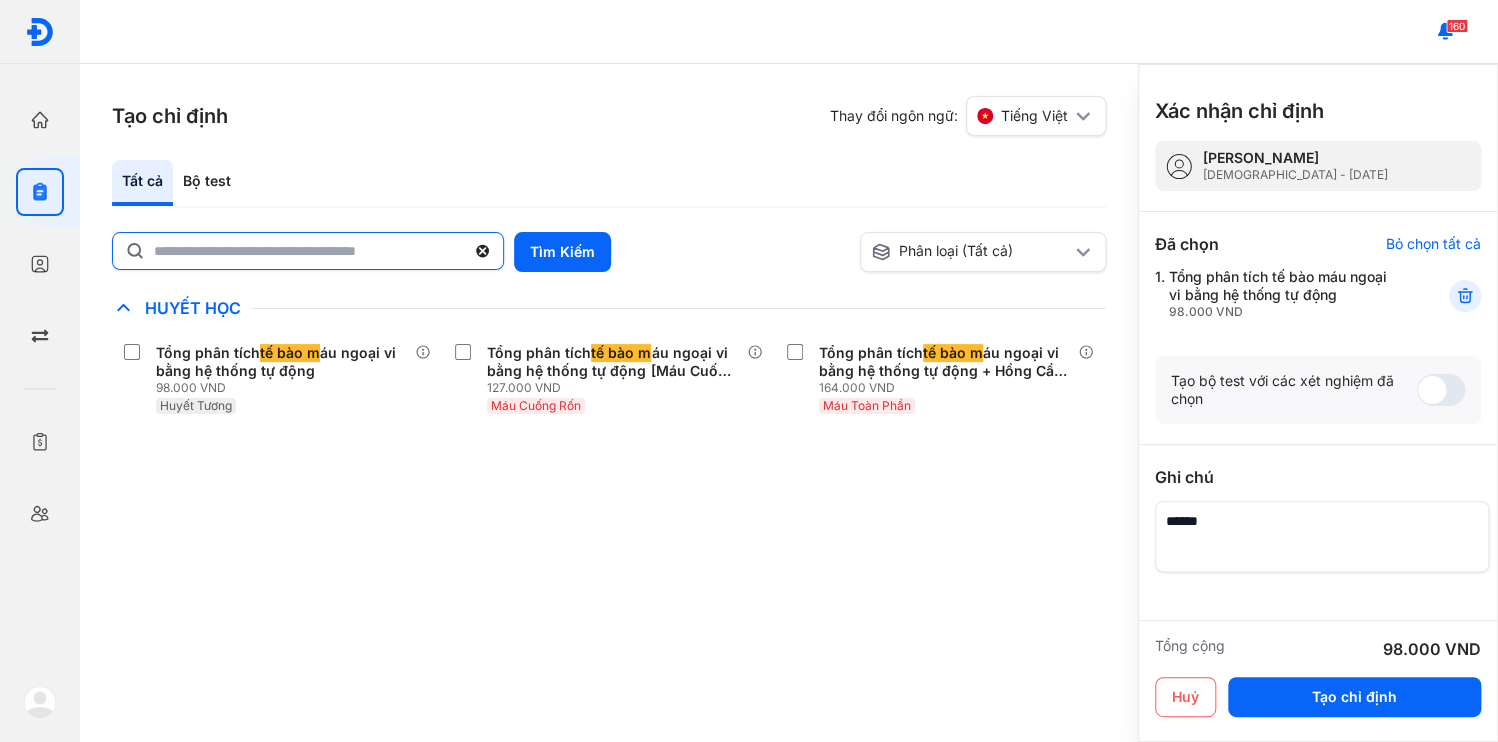click 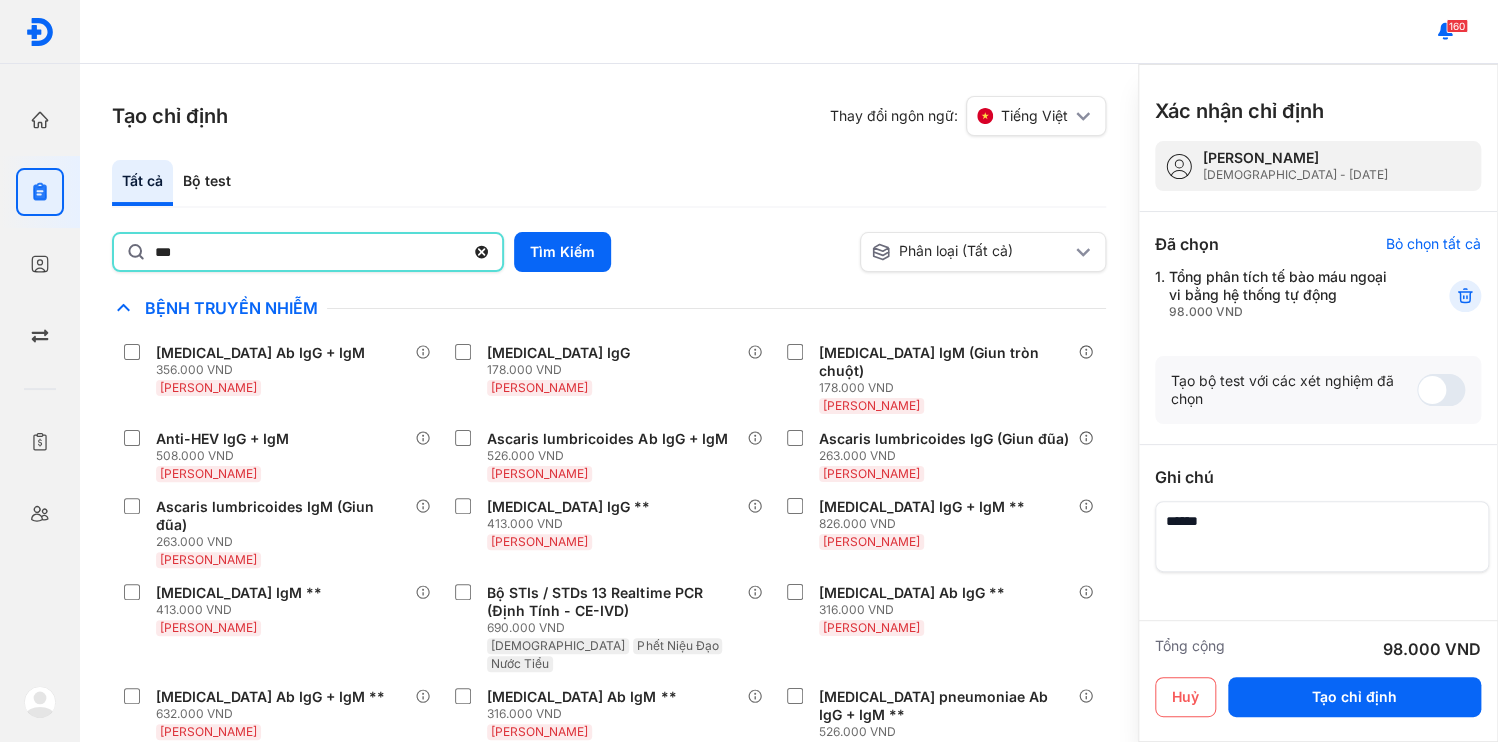 type on "***" 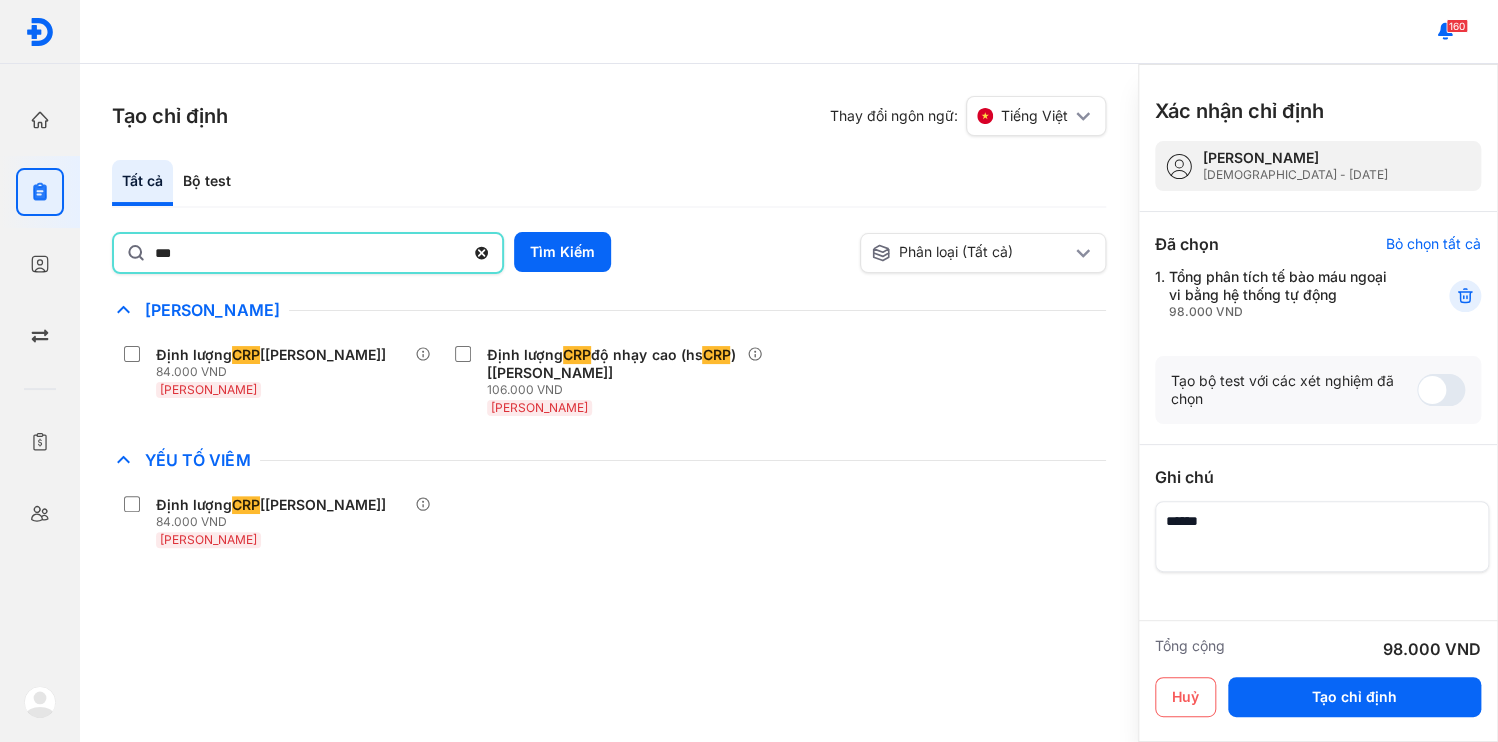 click on "Yếu Tố Viêm" at bounding box center (609, 460) 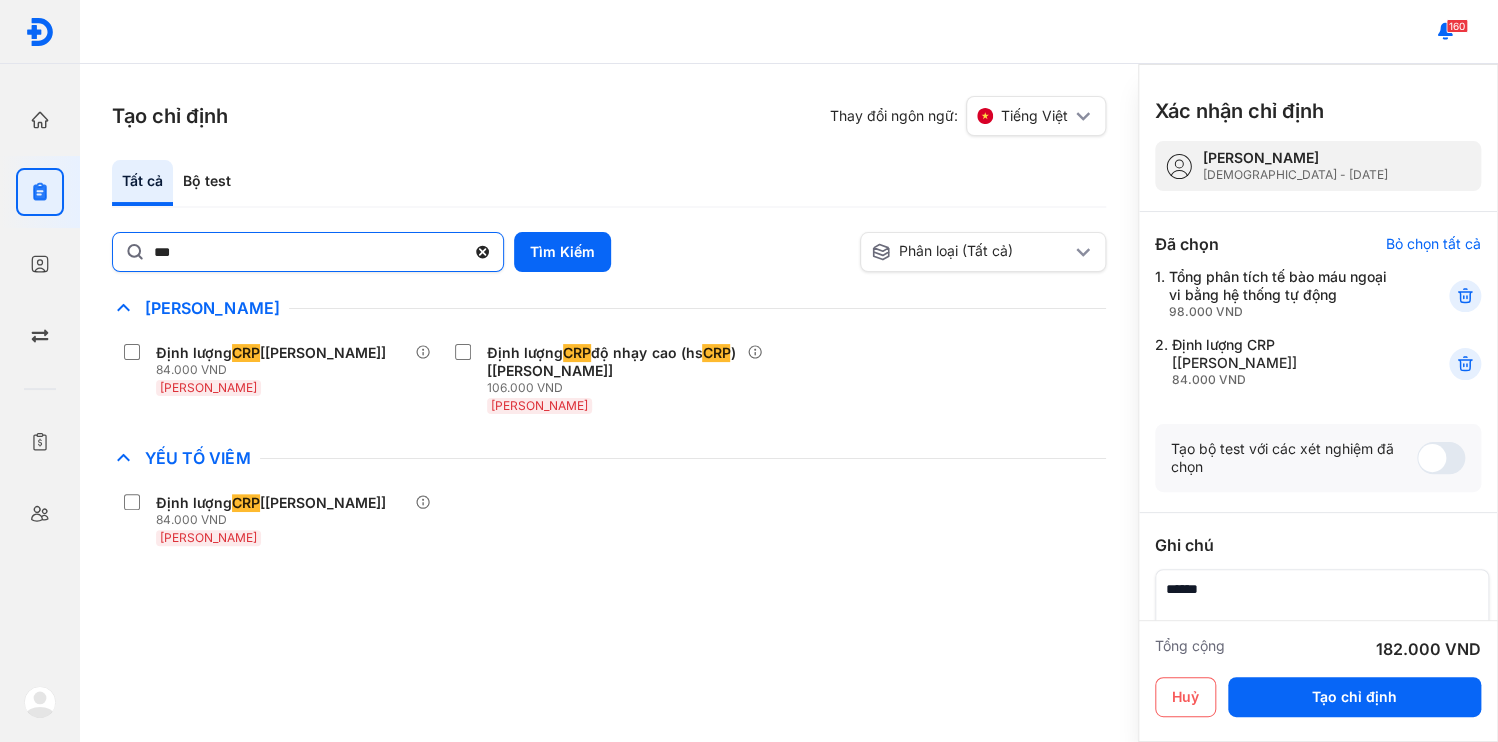 click 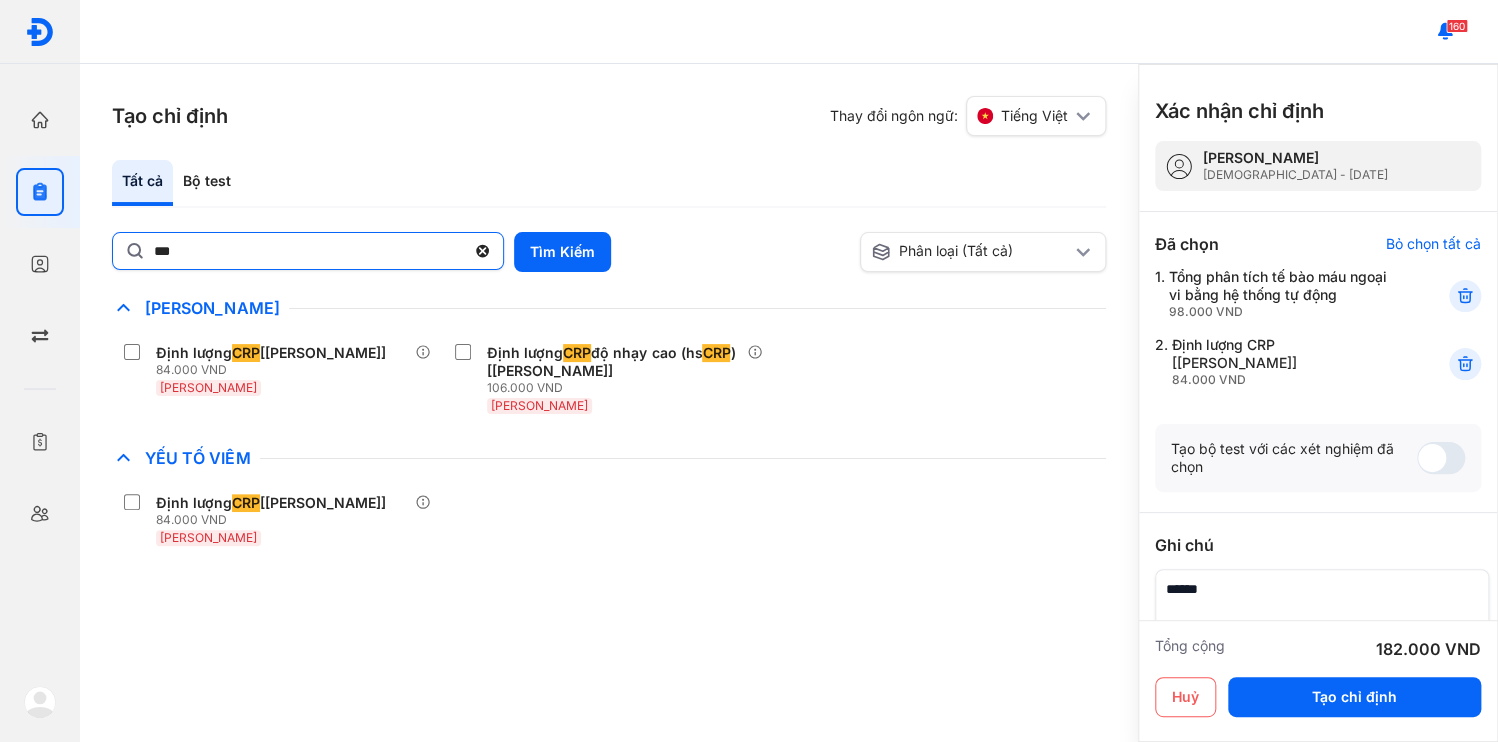 click on "***" 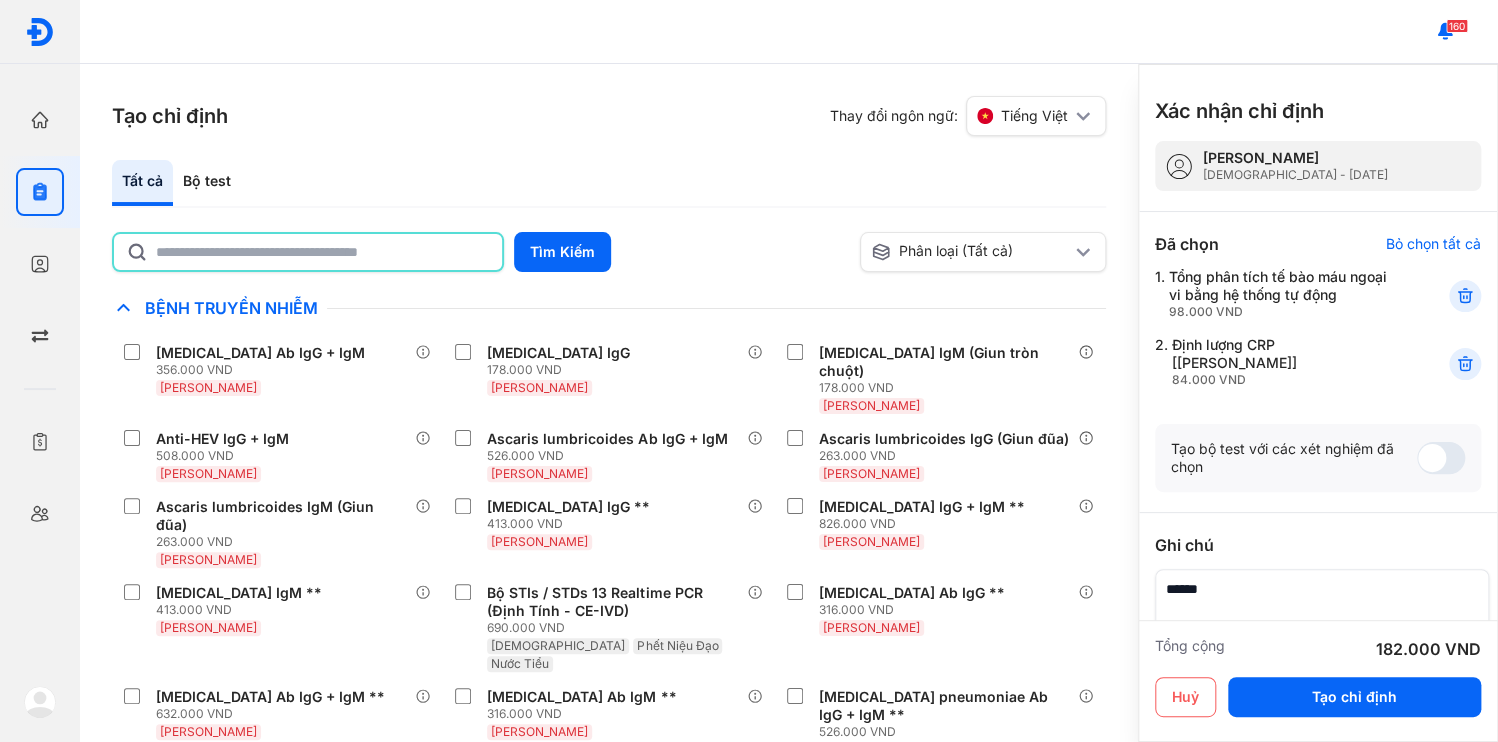 click 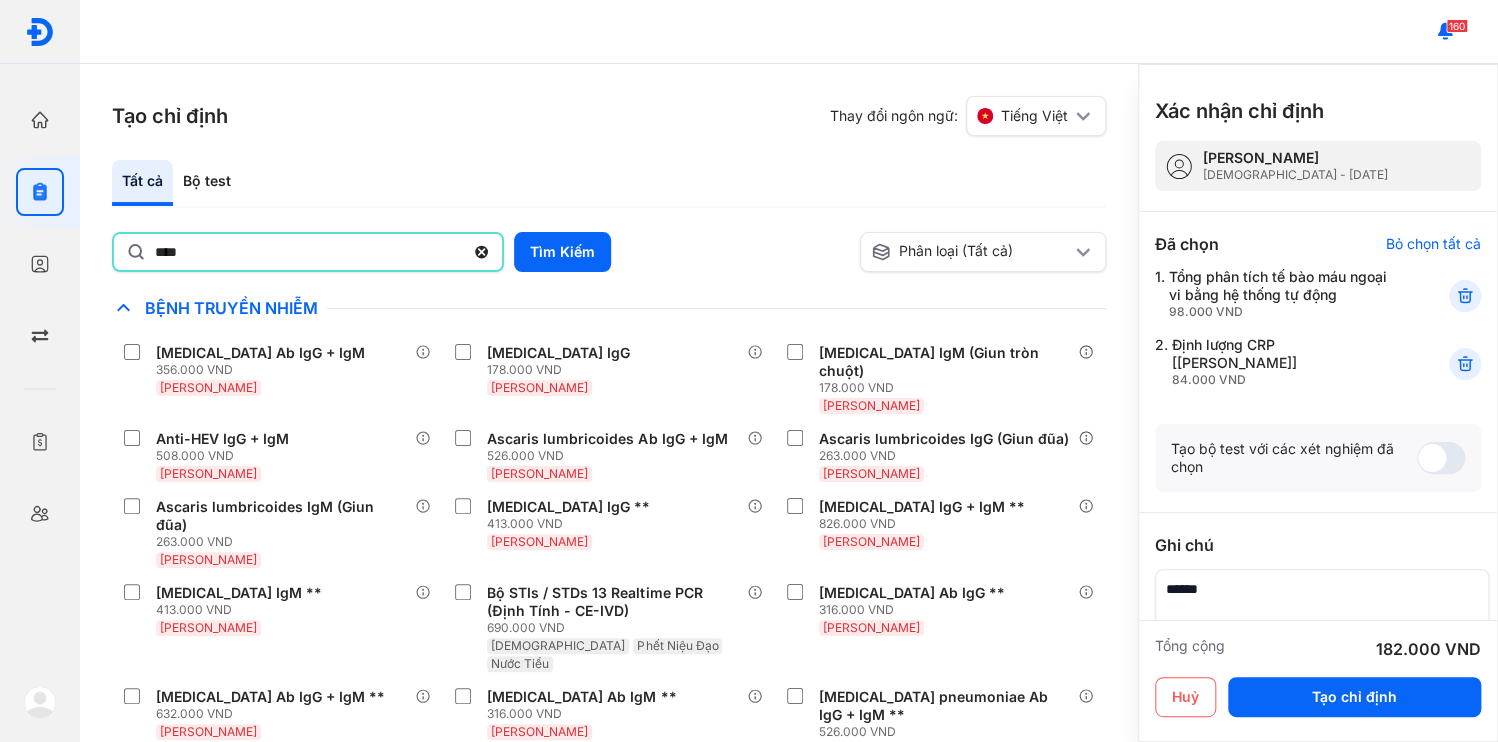type on "****" 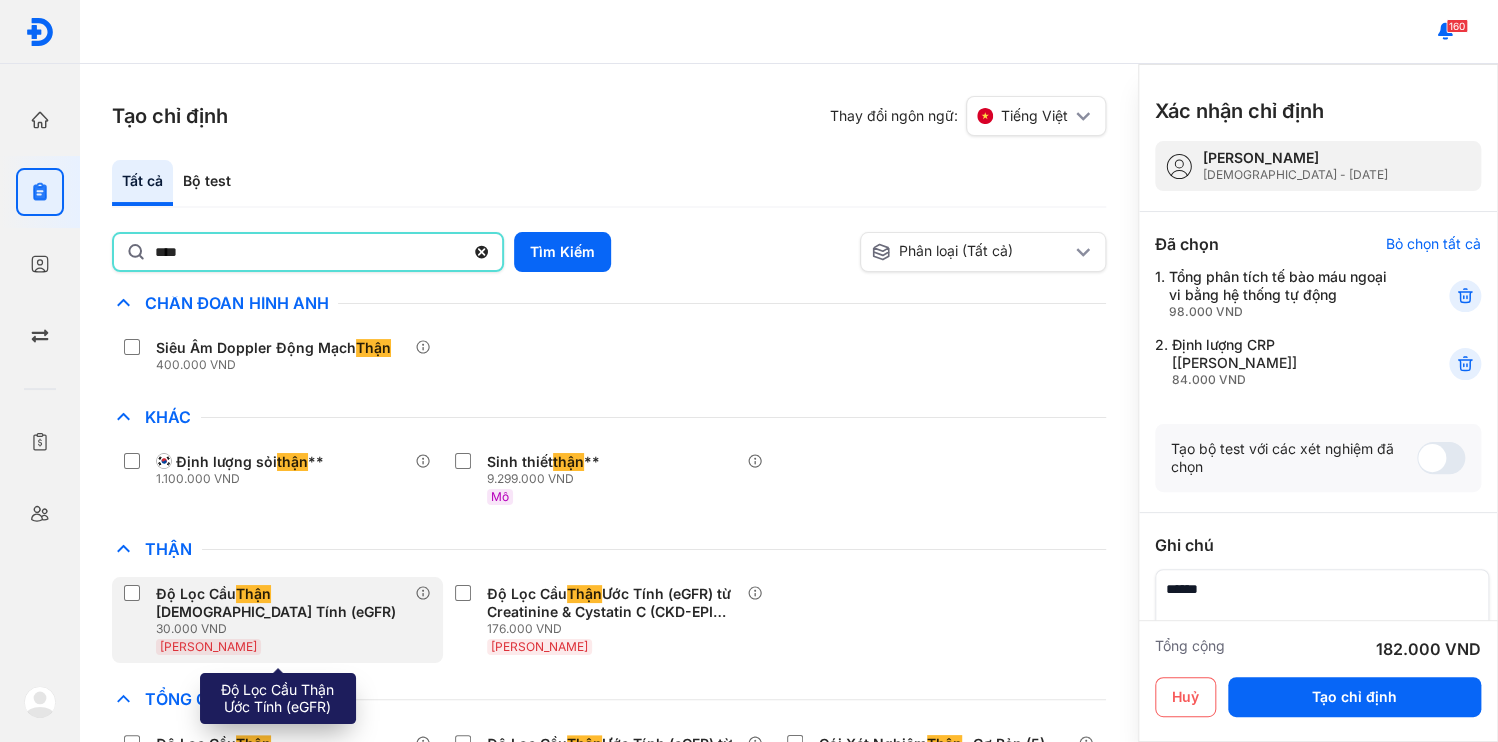 scroll, scrollTop: 7, scrollLeft: 0, axis: vertical 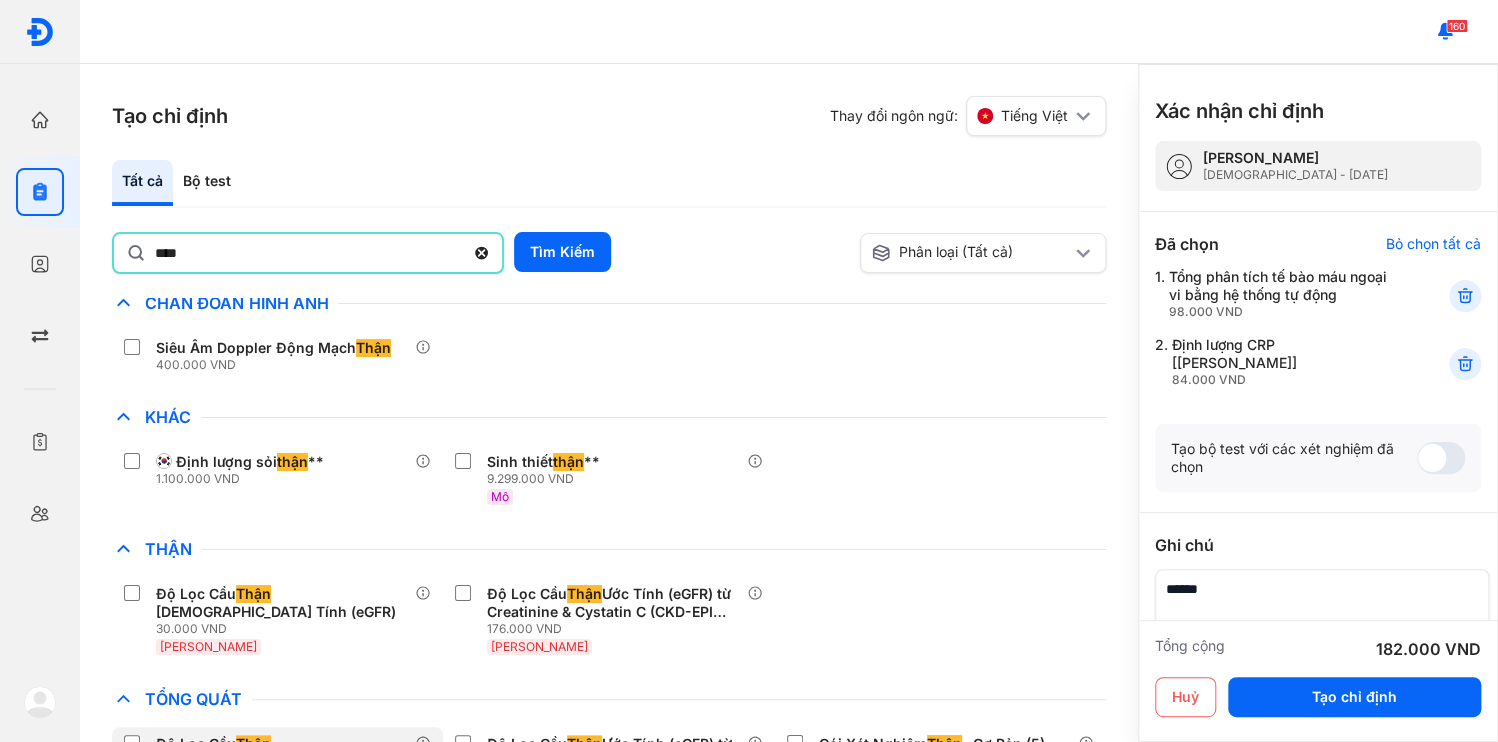 click on "Độ Lọc Cầu  Thận  Ước Tính (eGFR) 30.000 VND Huyết Thanh" 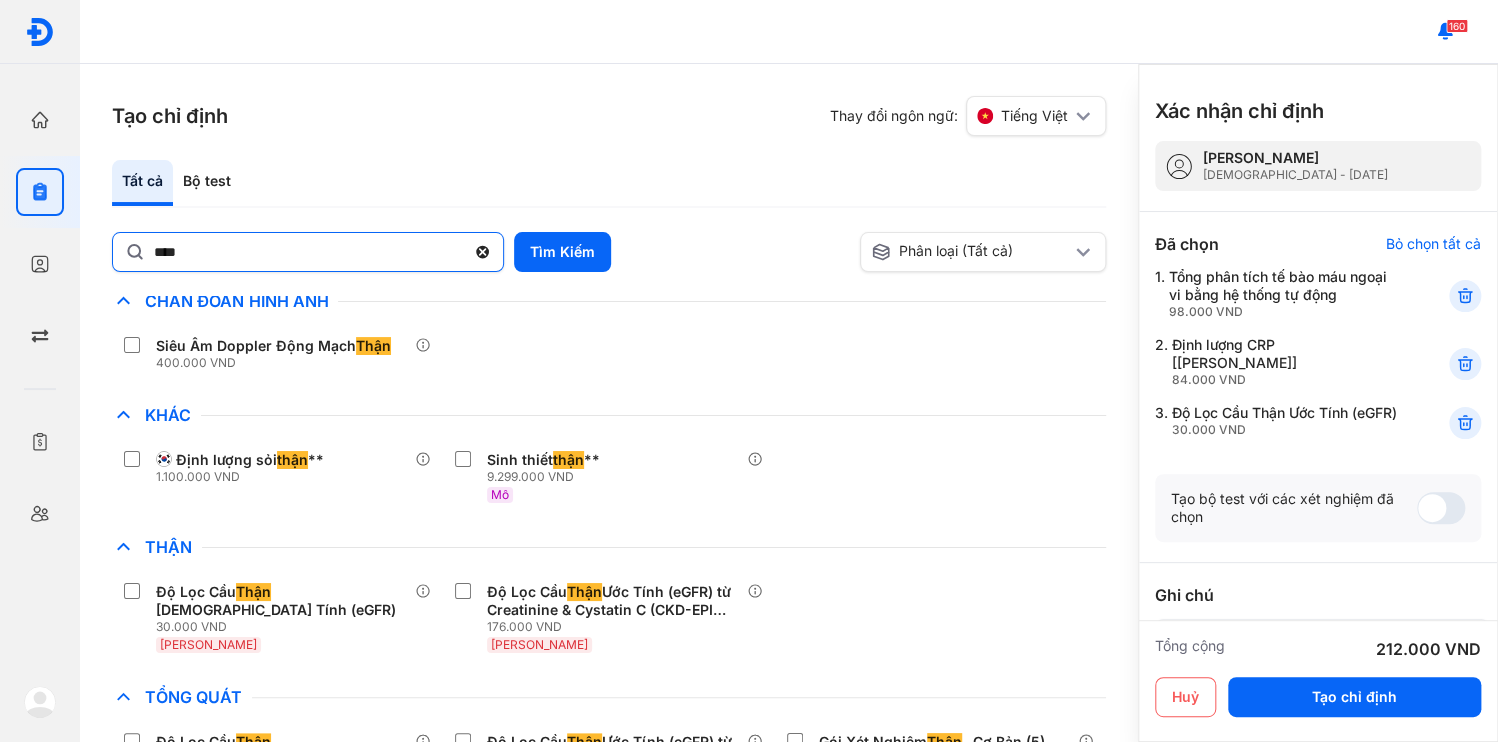 click 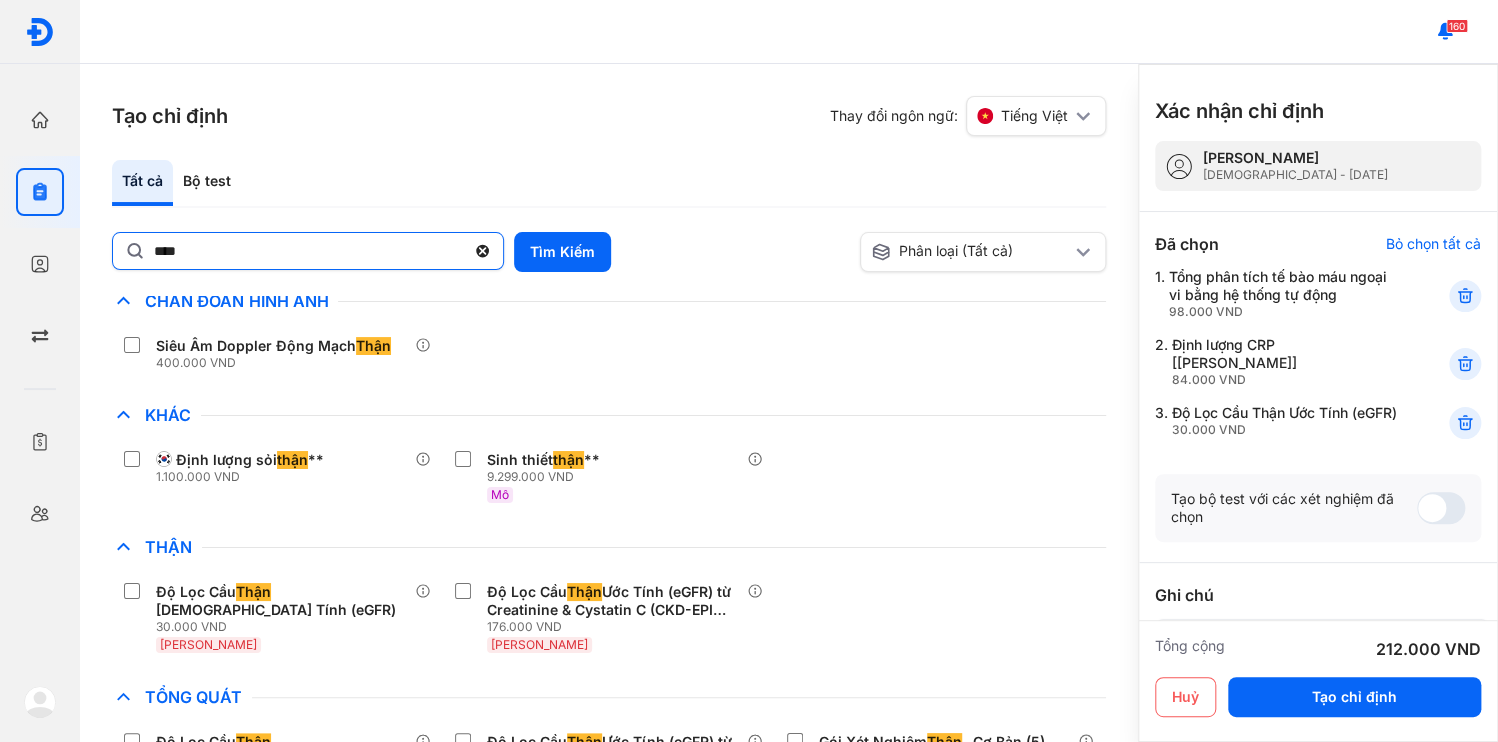 click on "****" 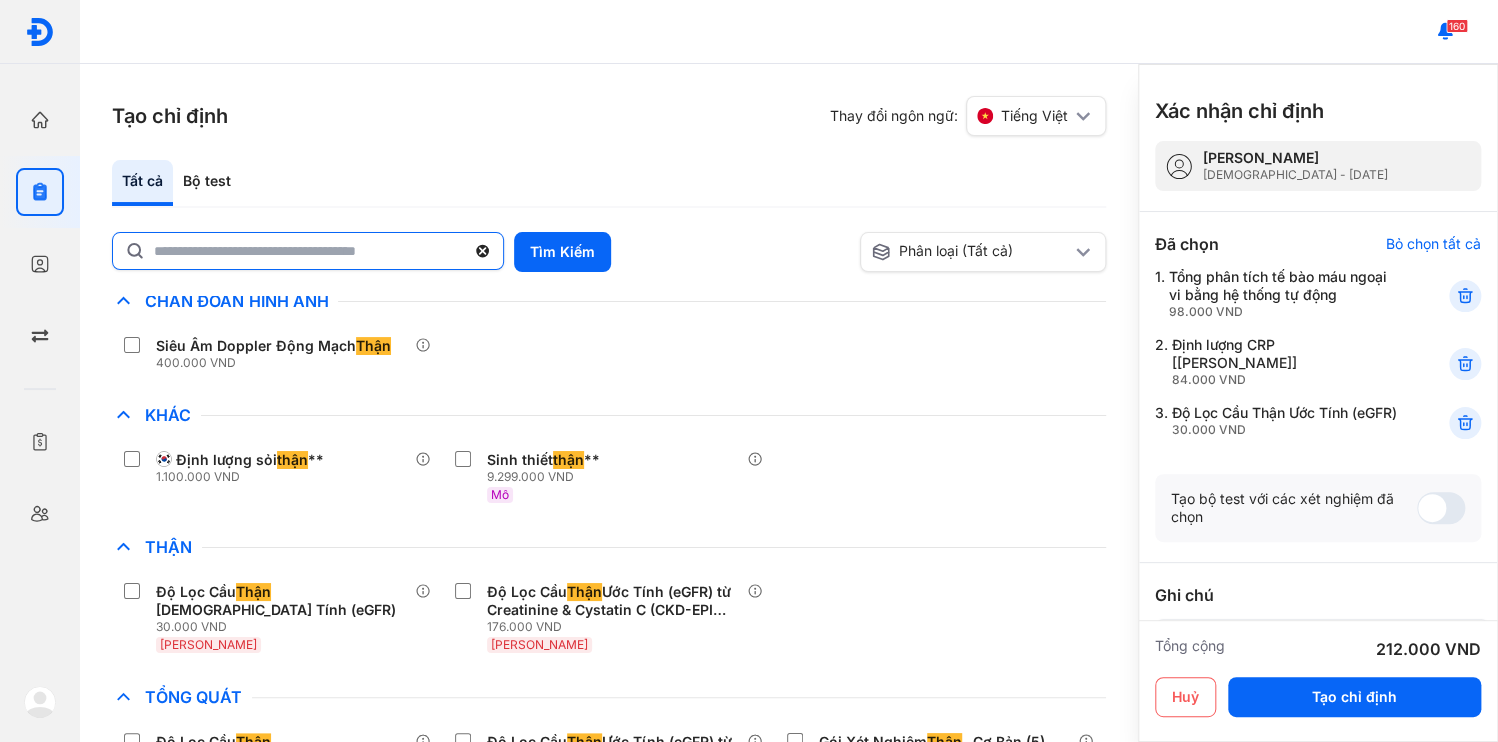 click 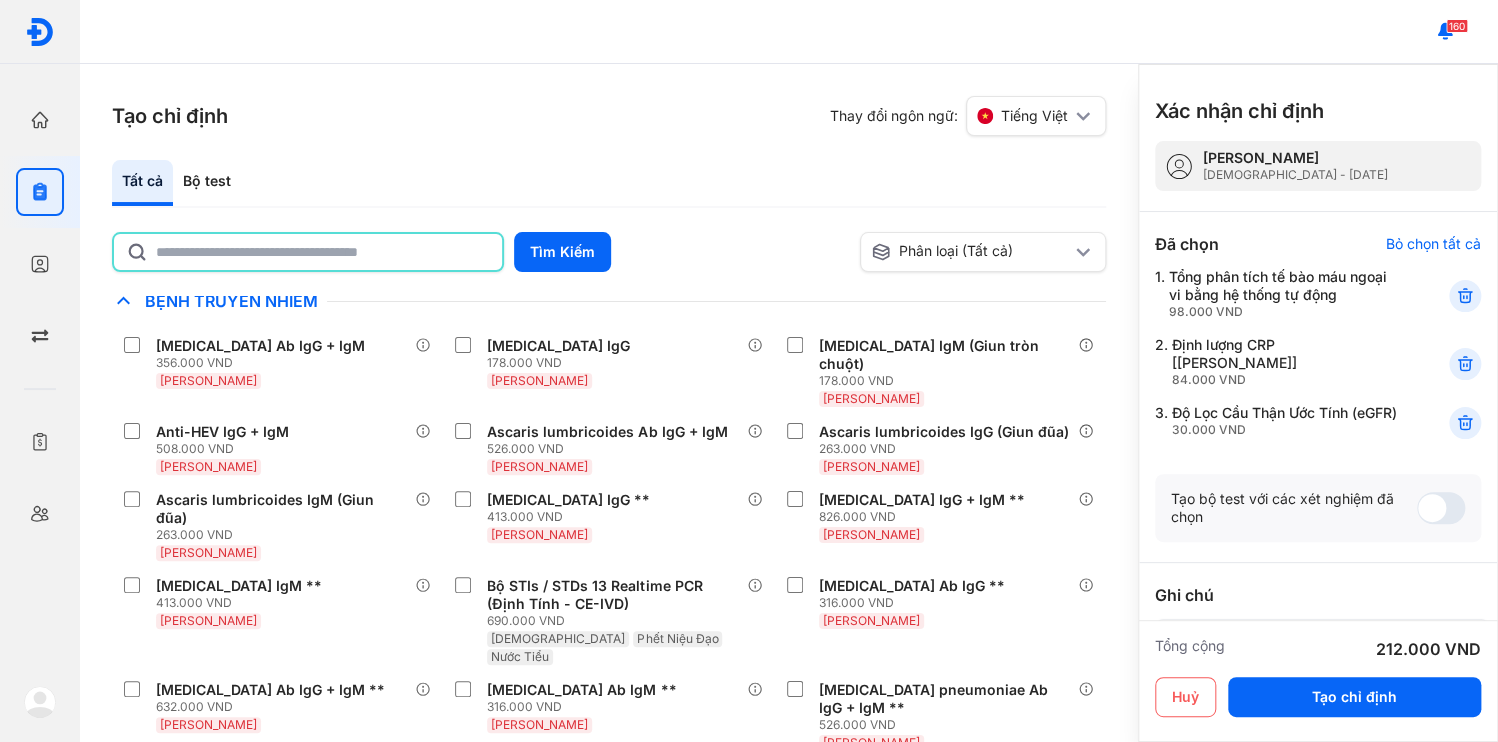 scroll, scrollTop: 2673, scrollLeft: 0, axis: vertical 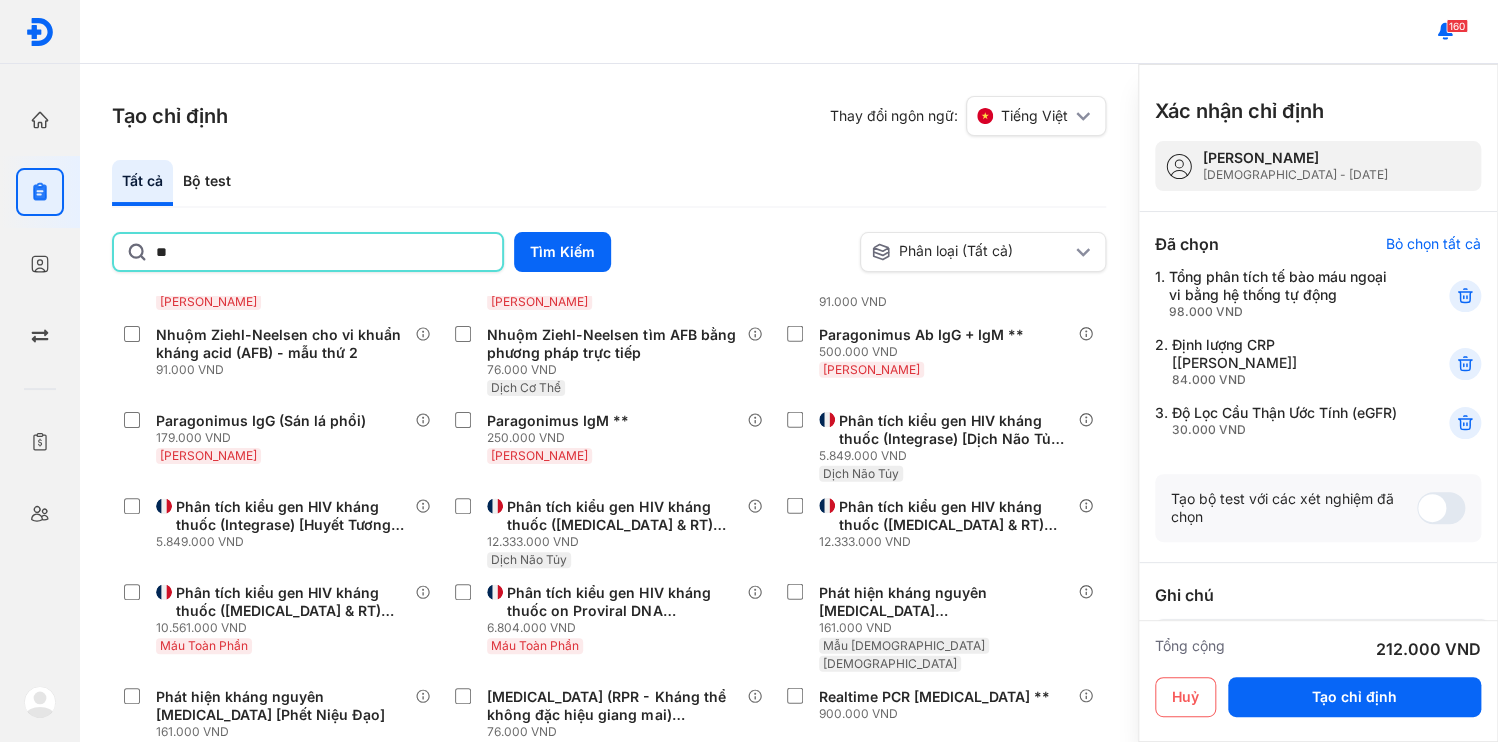 type on "*" 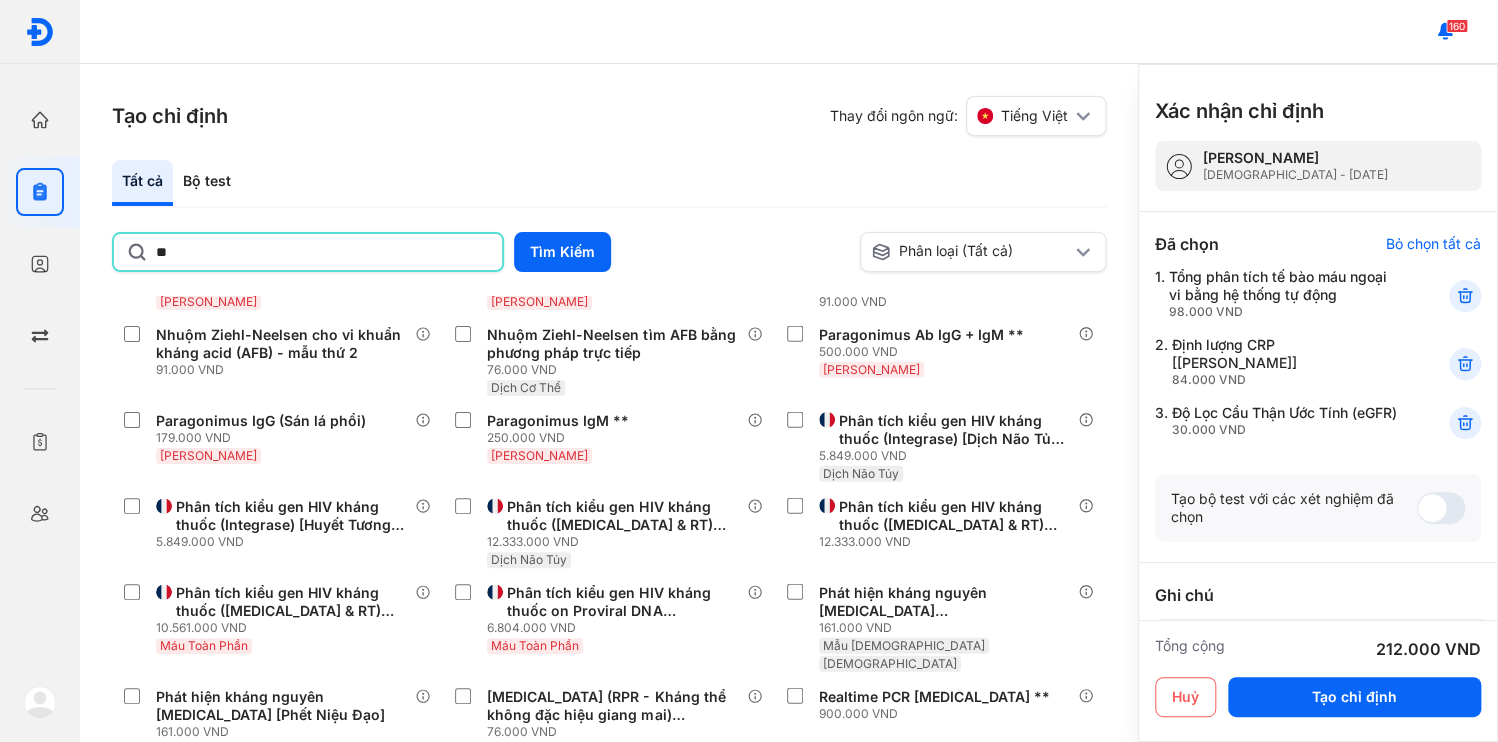 type on "*" 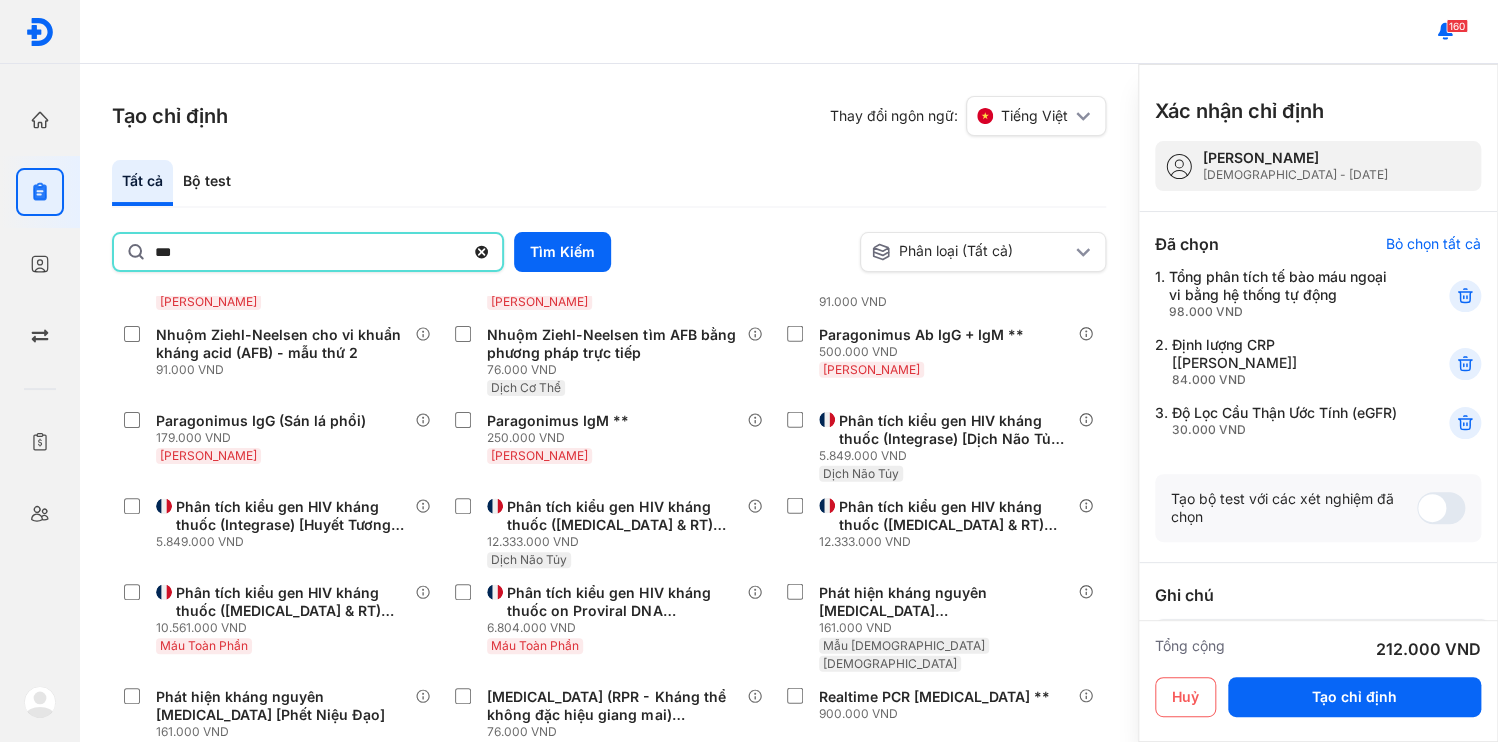 type on "***" 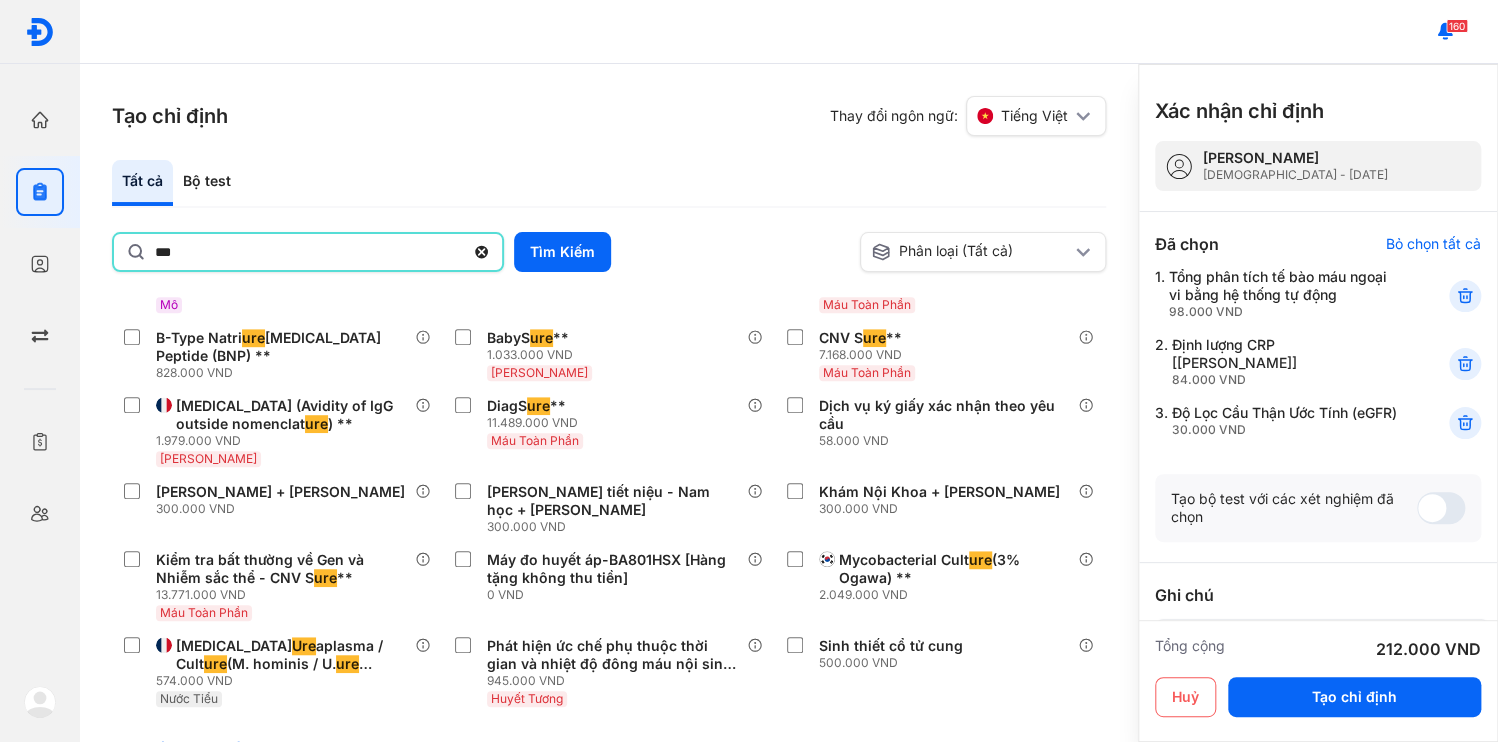scroll, scrollTop: 752, scrollLeft: 0, axis: vertical 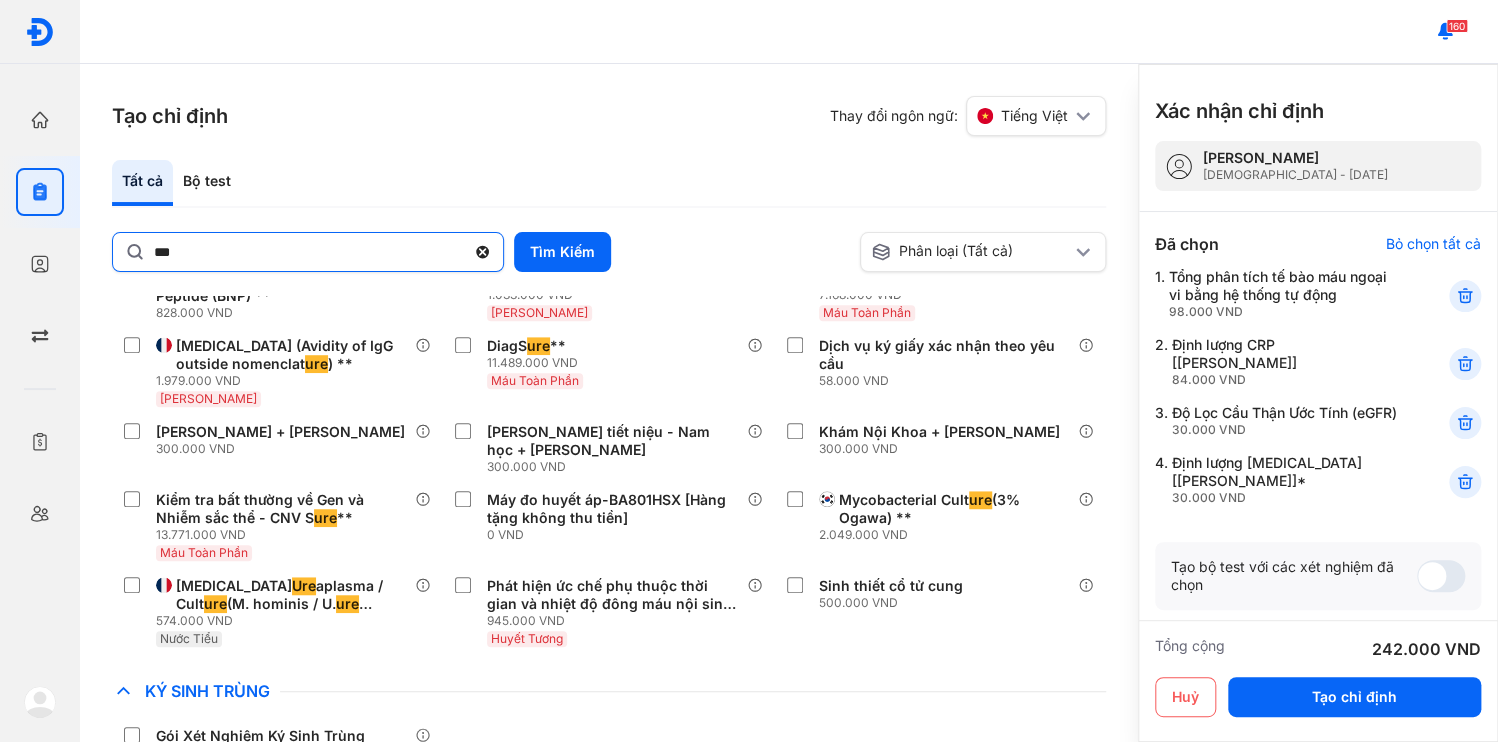 click 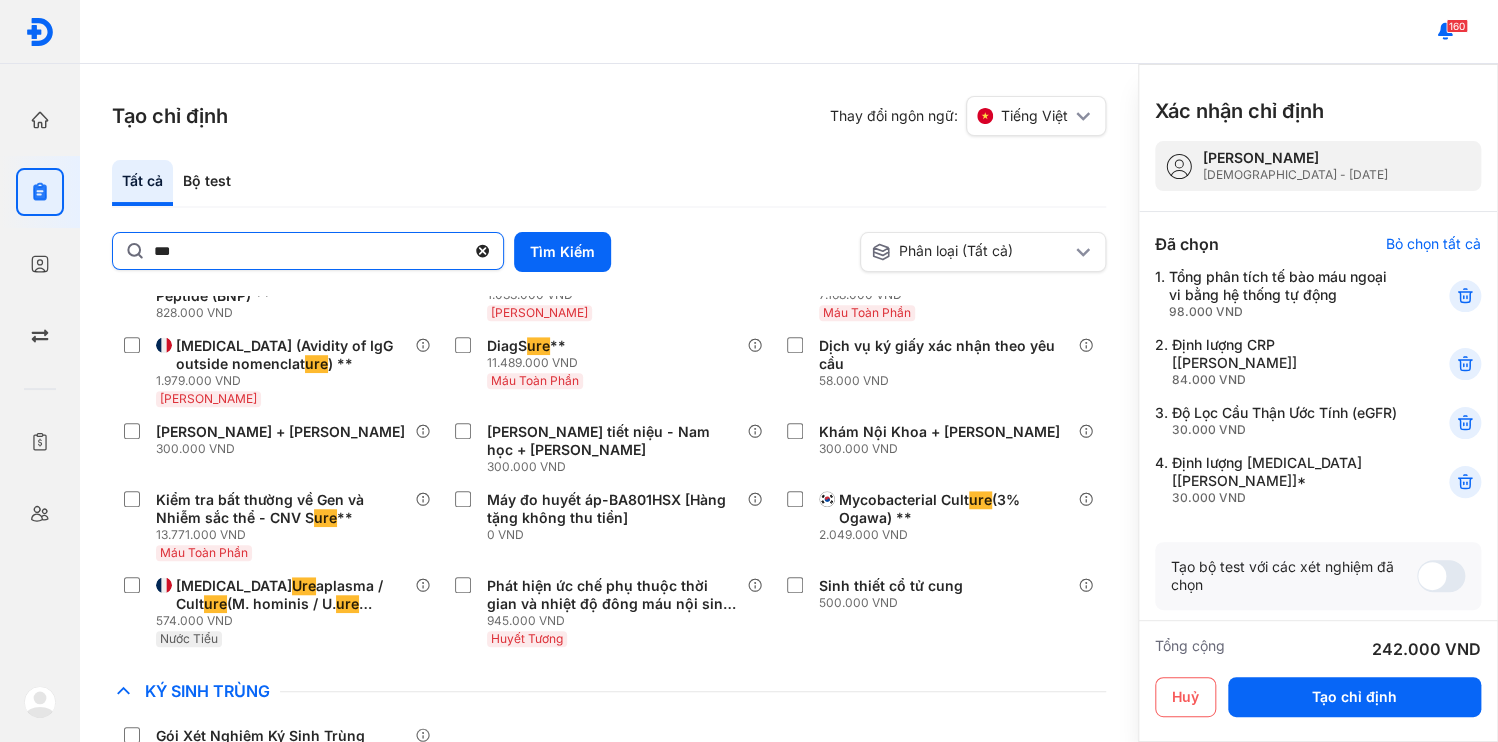 click on "***" 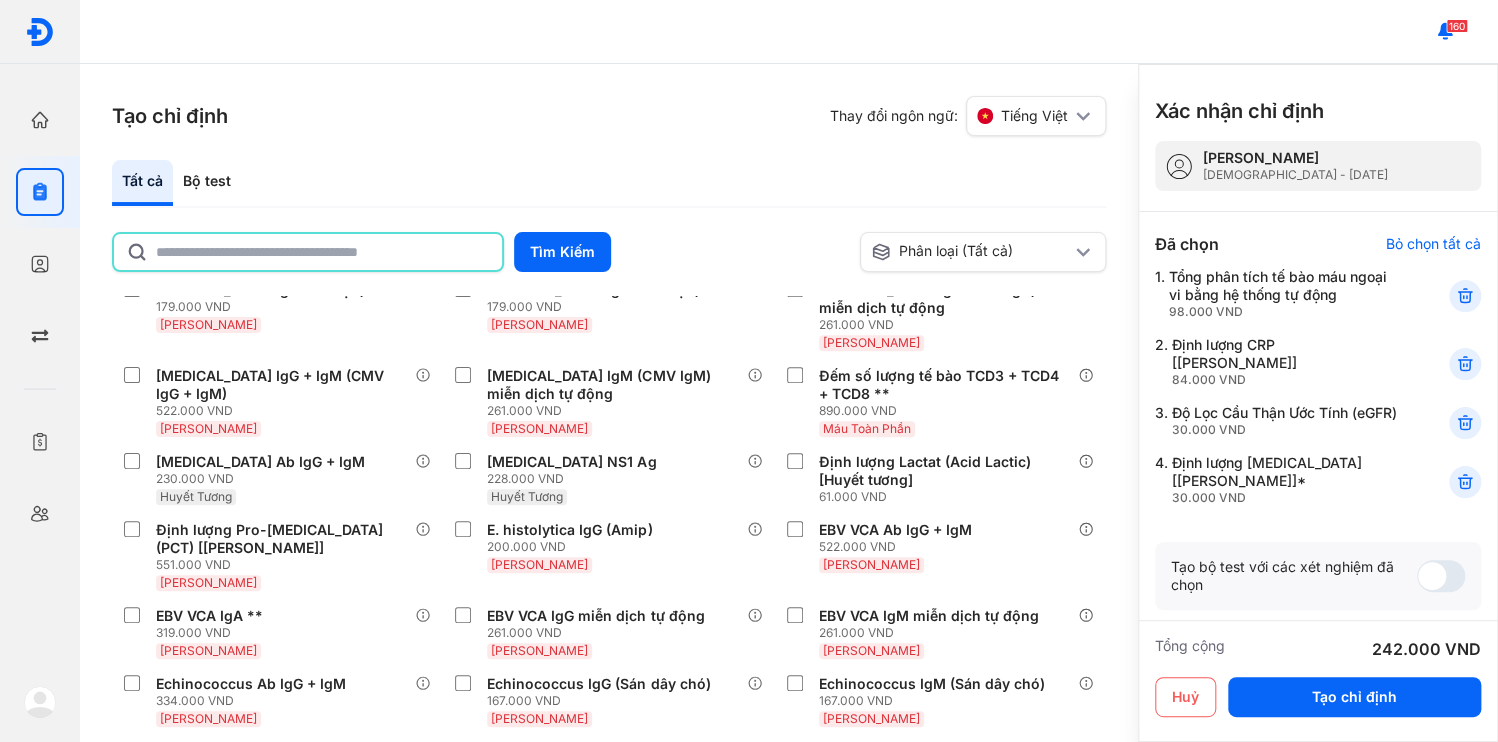 click 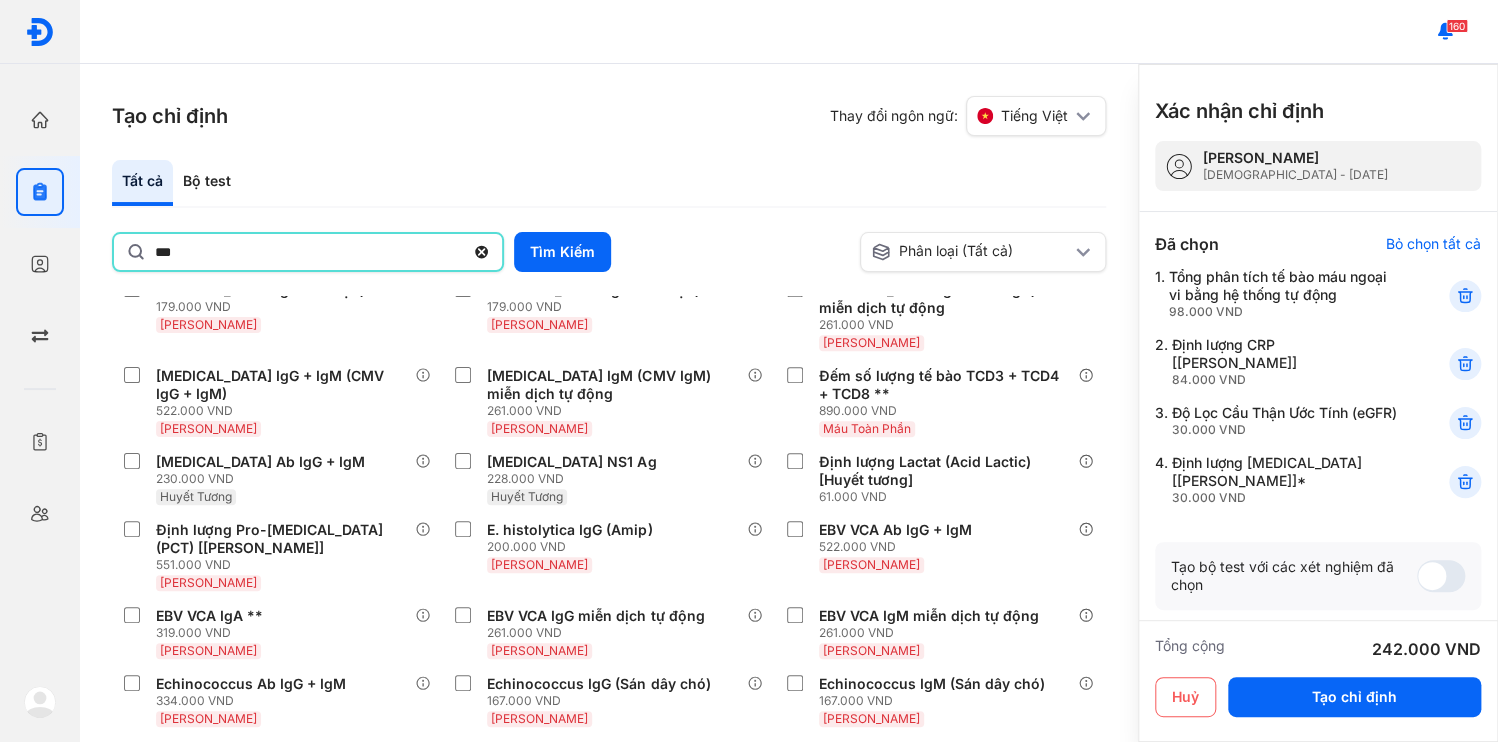type on "***" 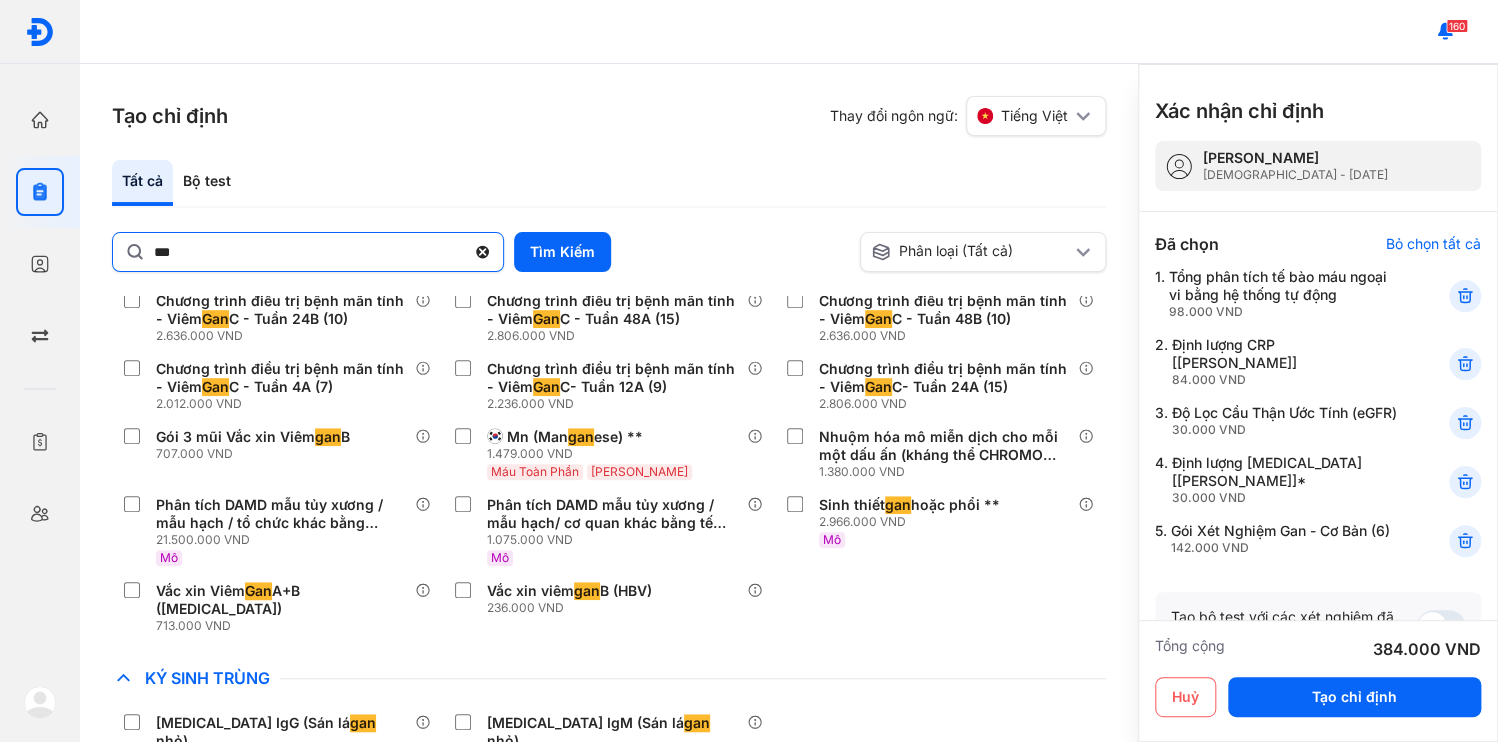 click 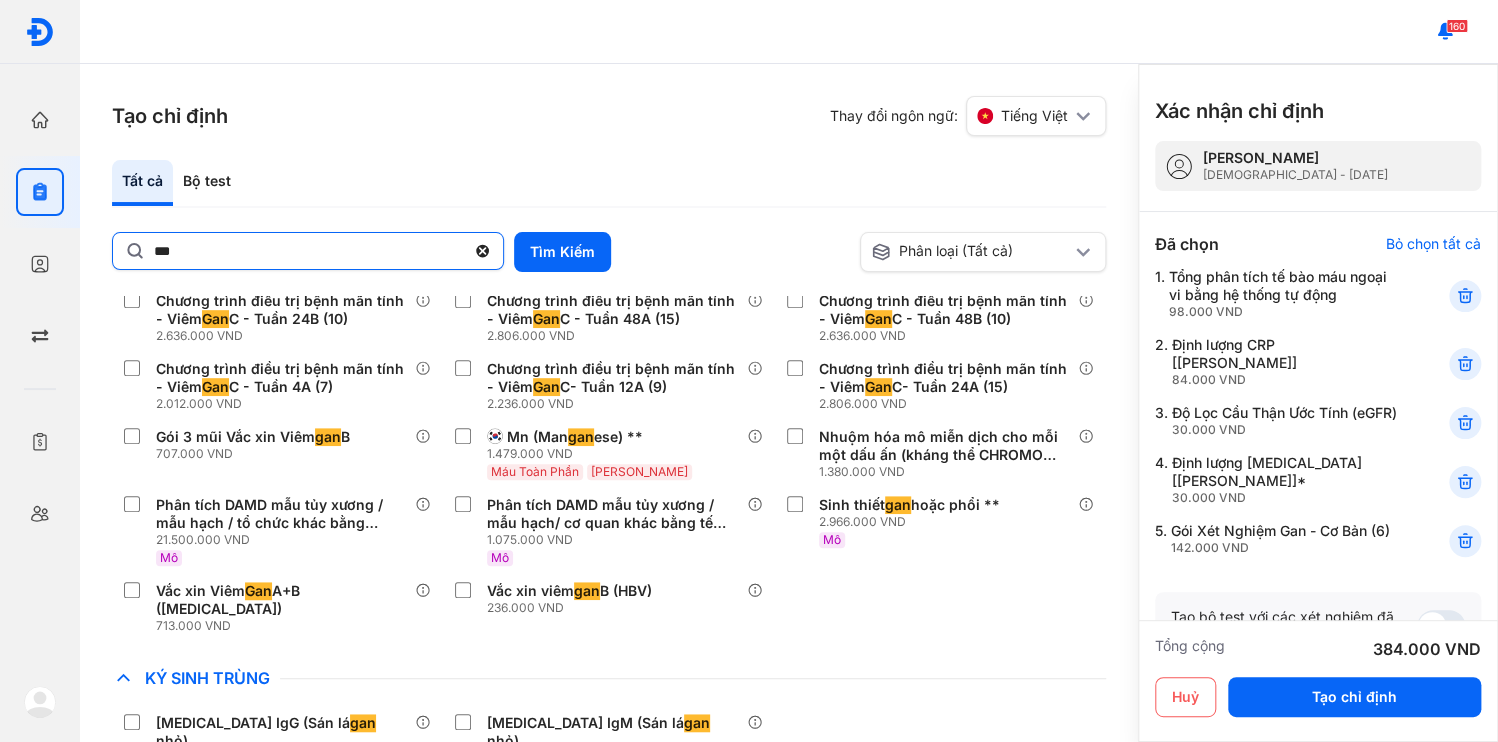 click on "***" 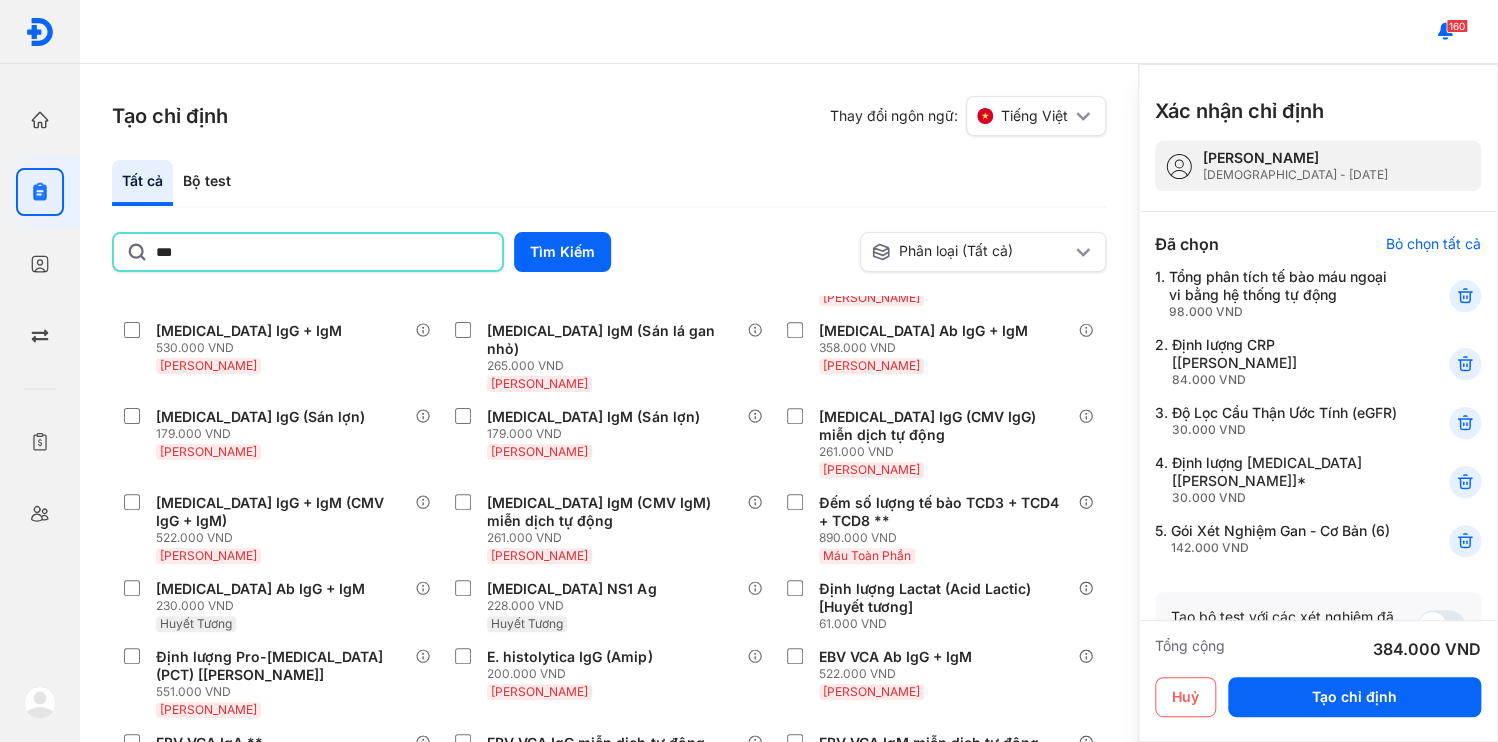 type 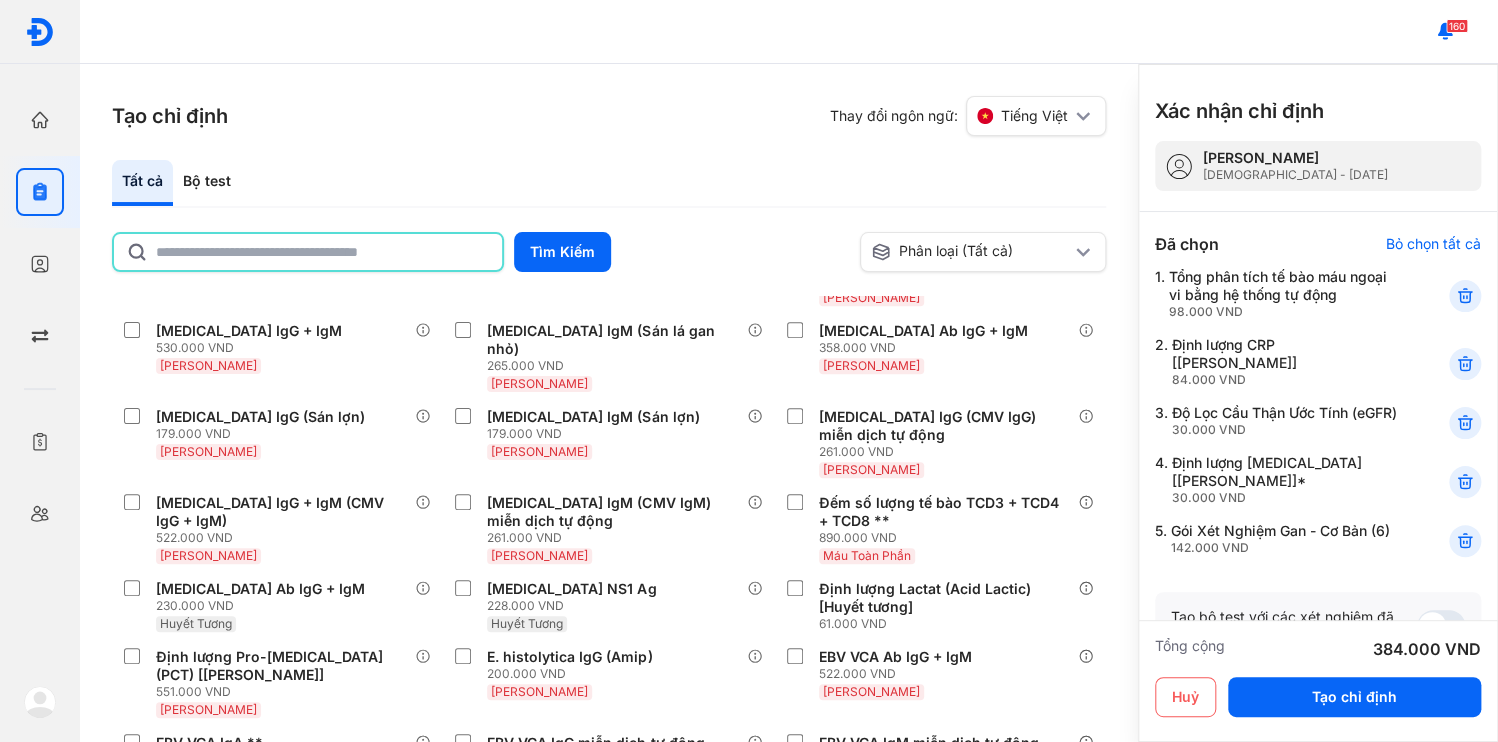 click 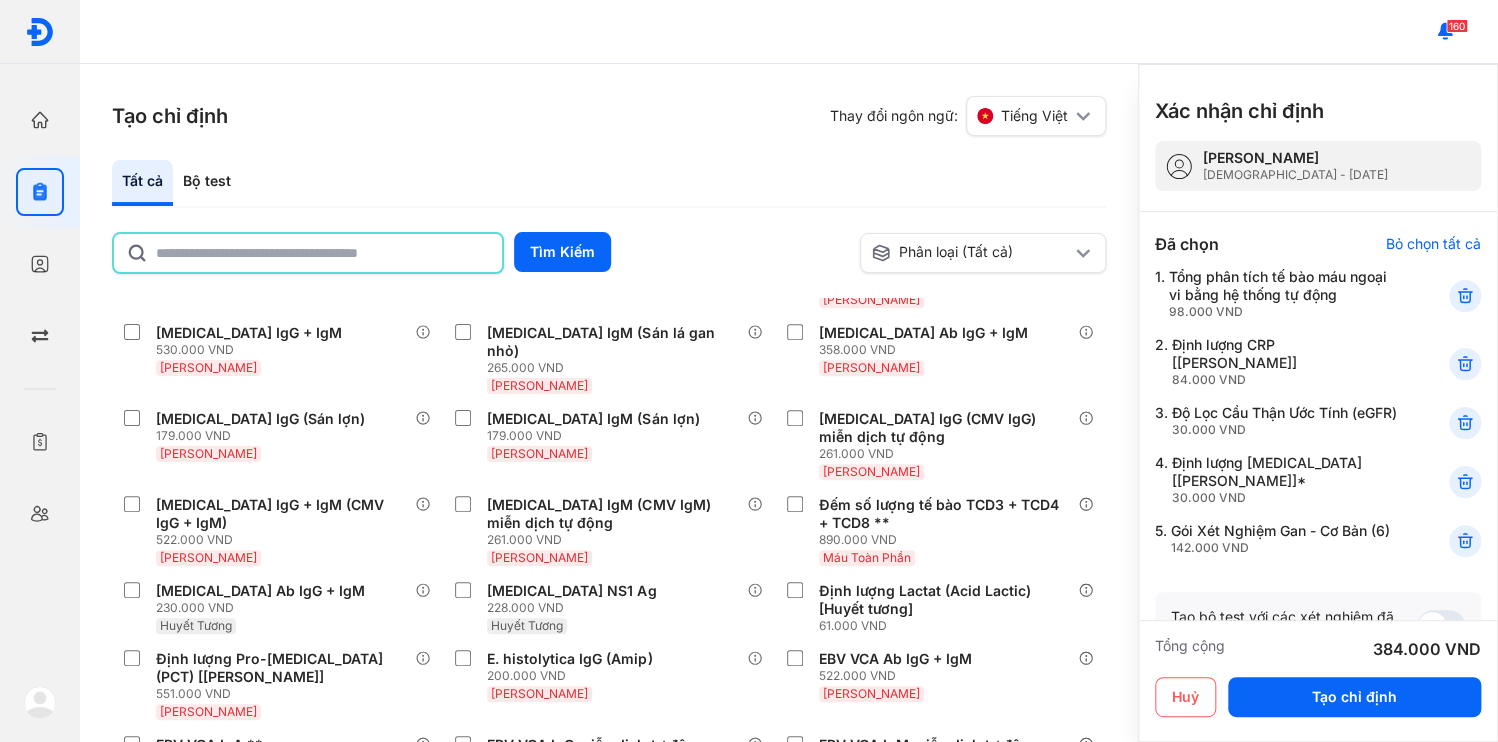 click at bounding box center (1316, 772) 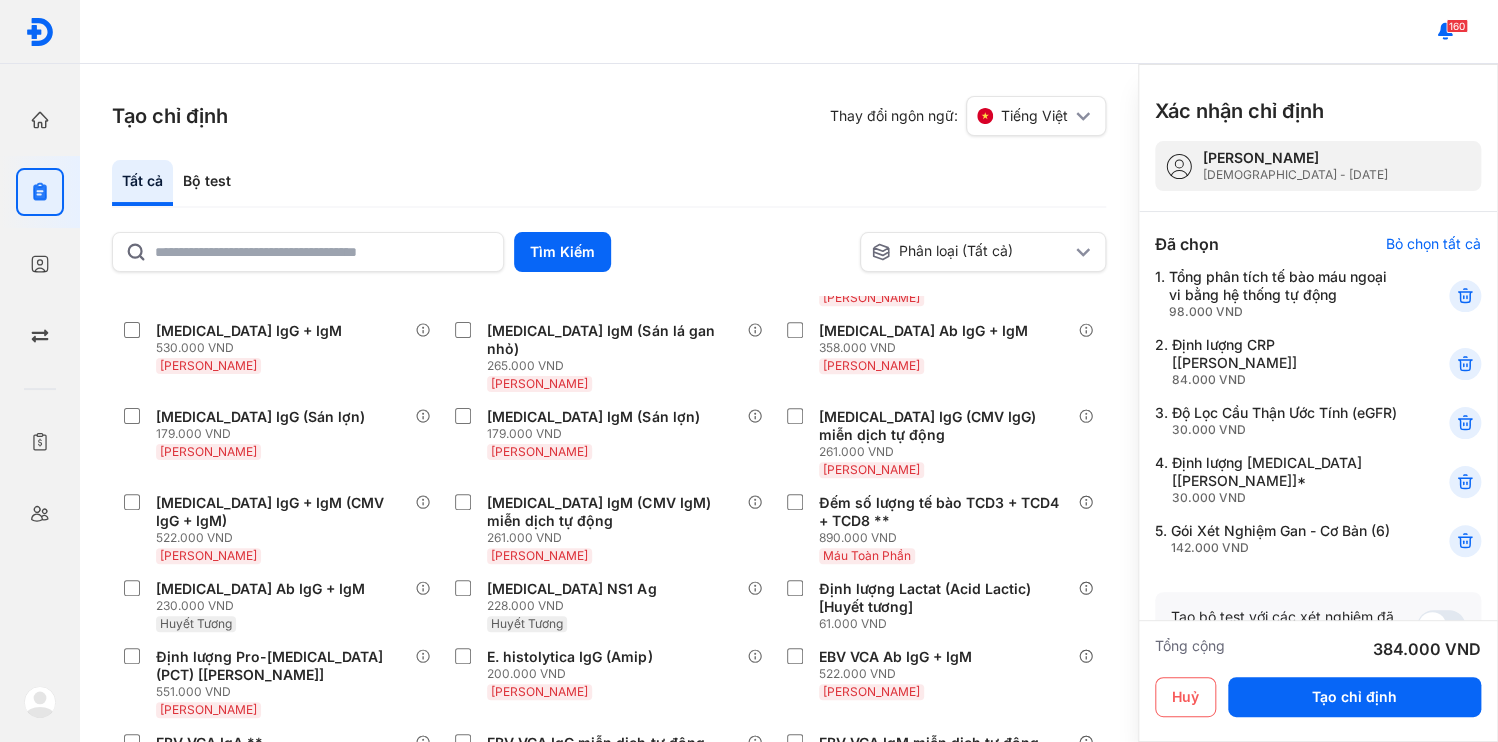type on "*" 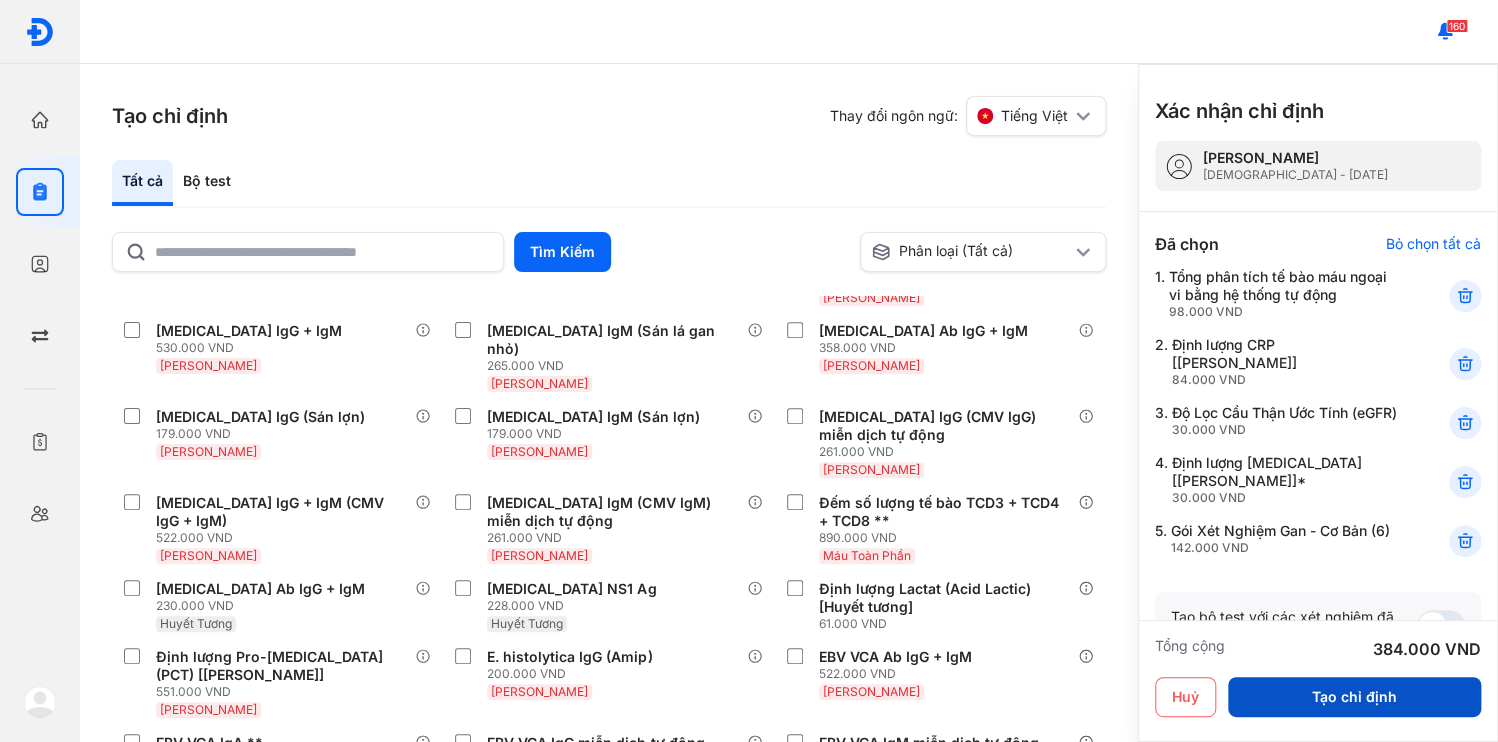 type on "**********" 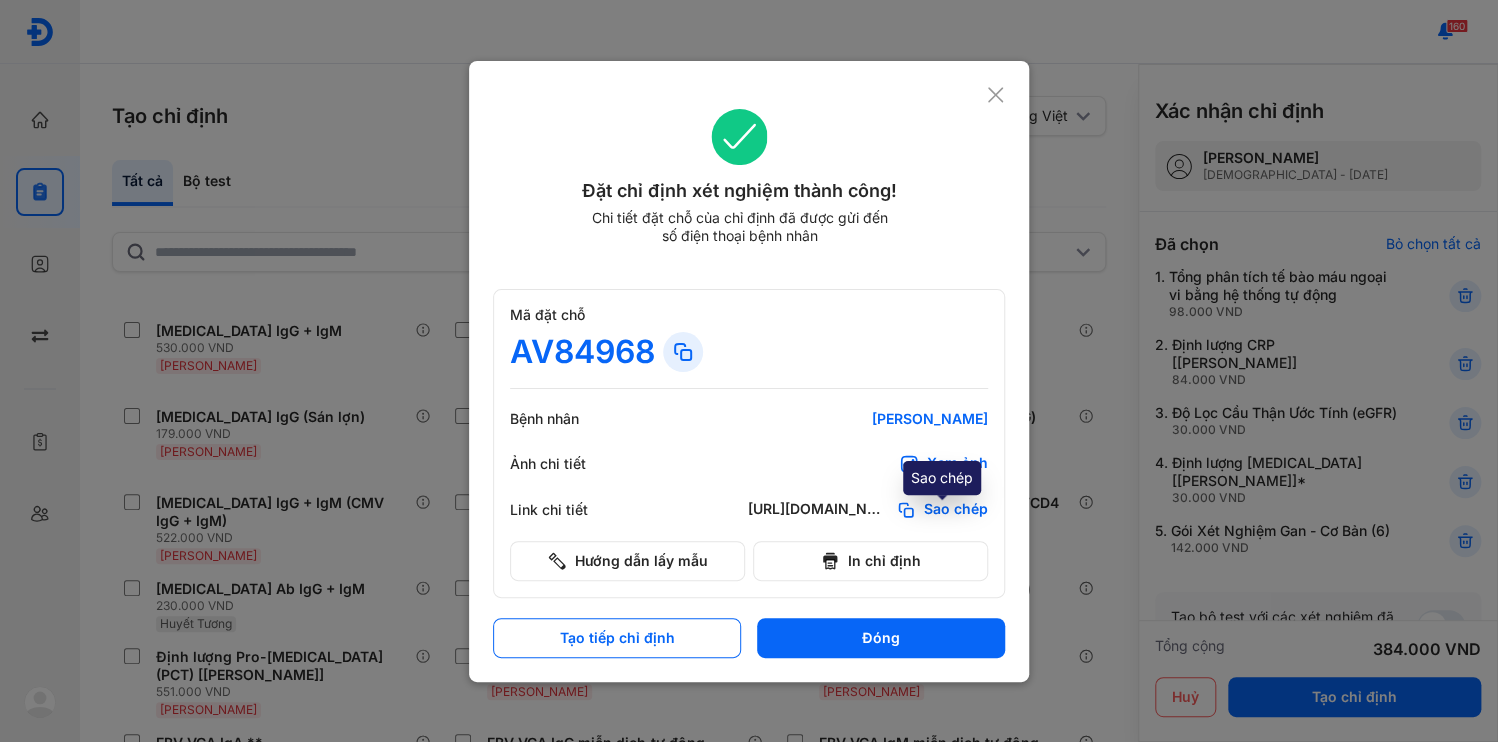 click on "Sao chép" 